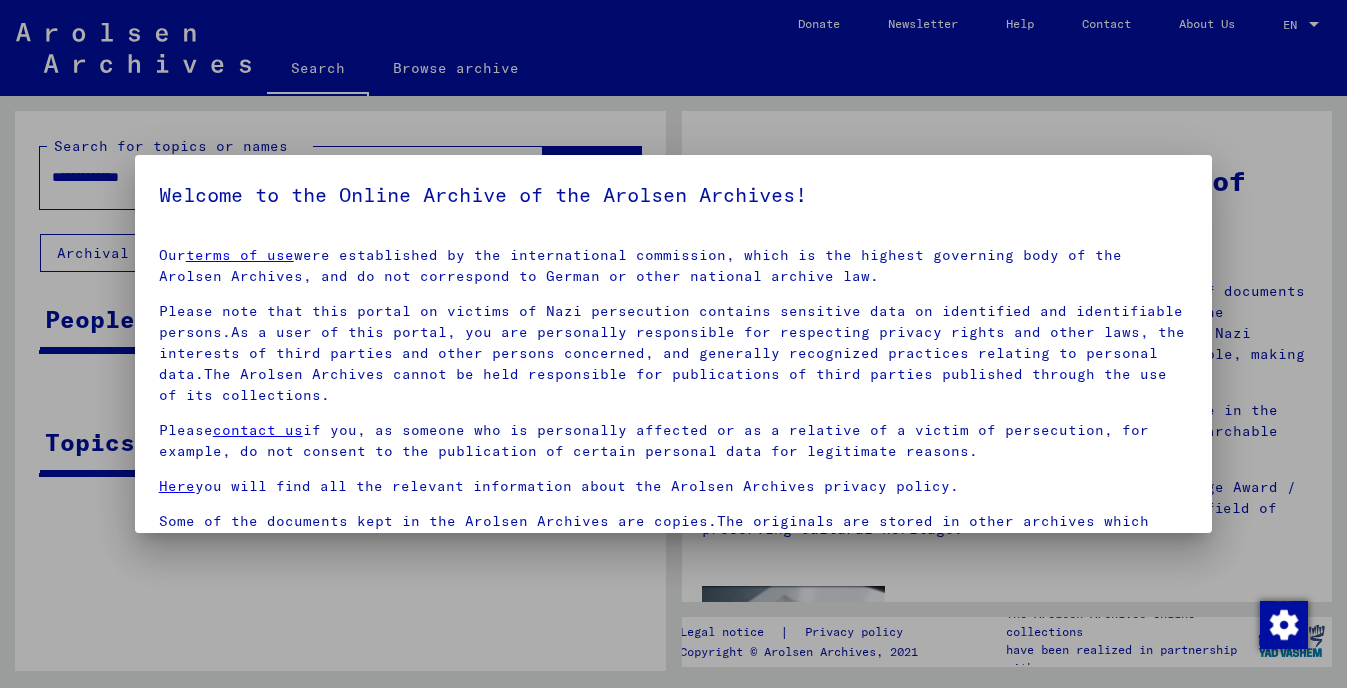 scroll, scrollTop: 0, scrollLeft: 0, axis: both 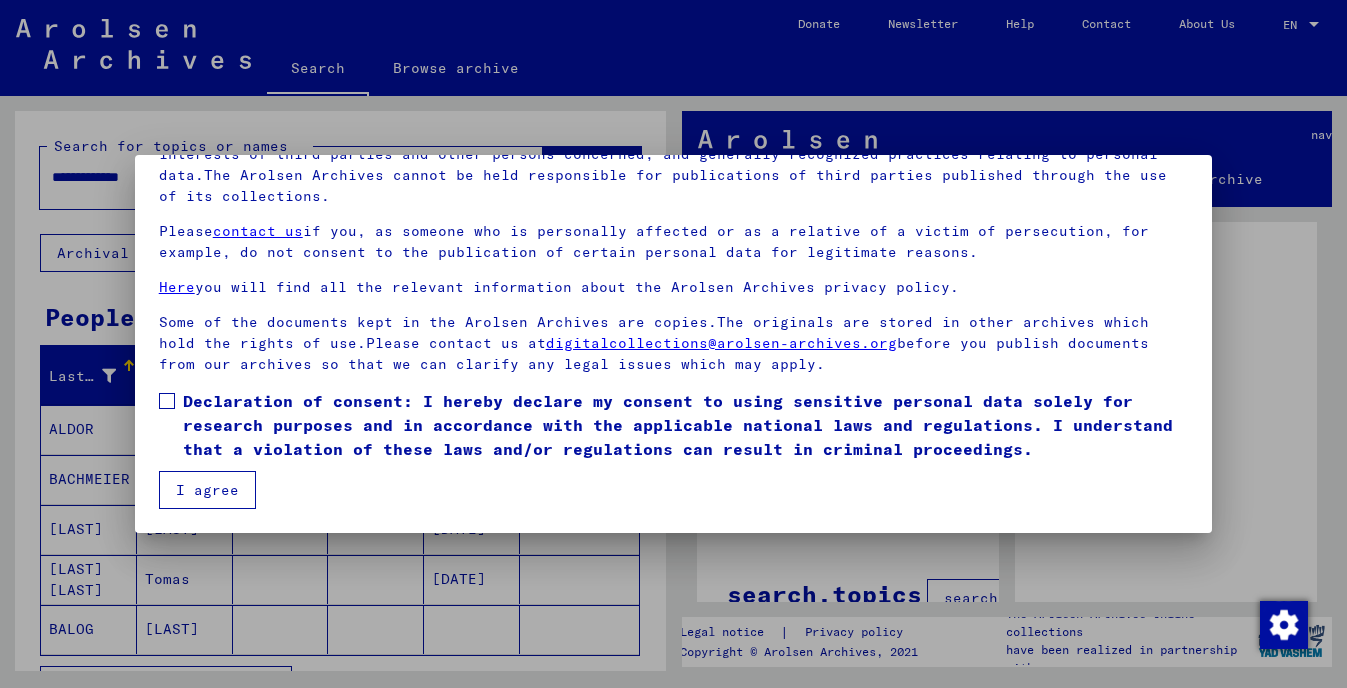 click at bounding box center (167, 401) 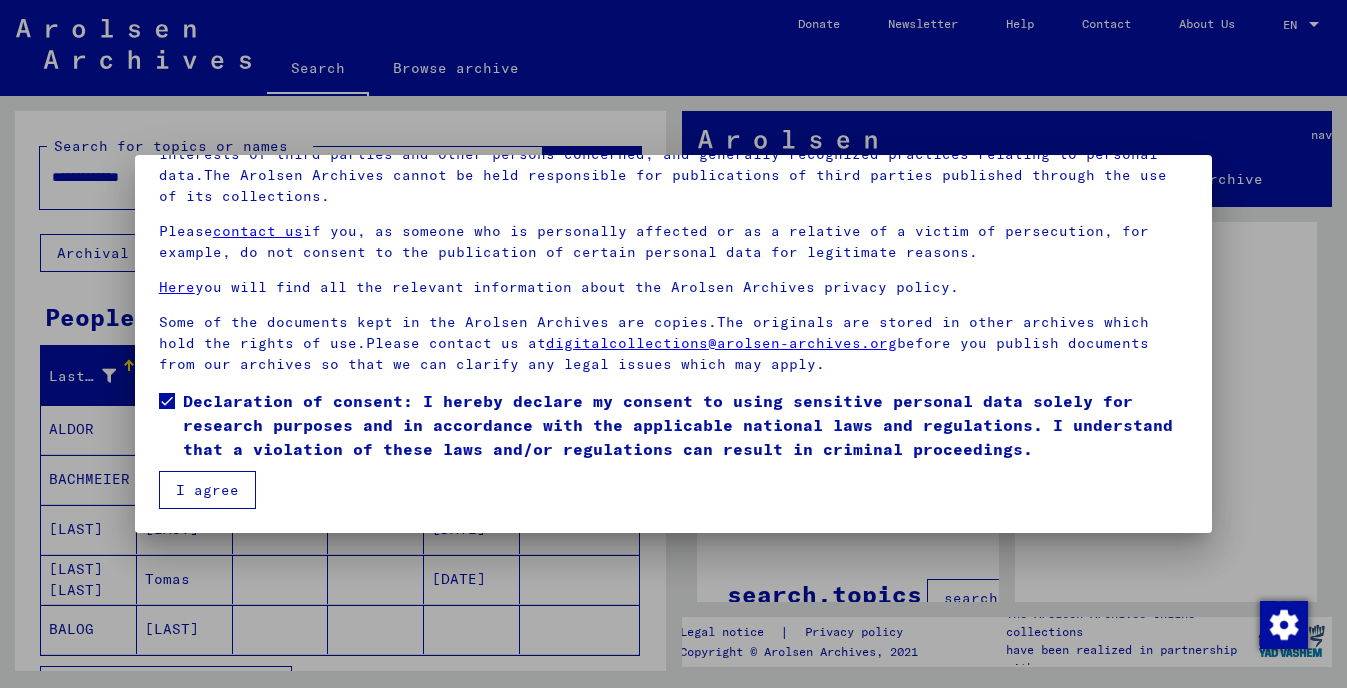 click on "I agree" at bounding box center (207, 490) 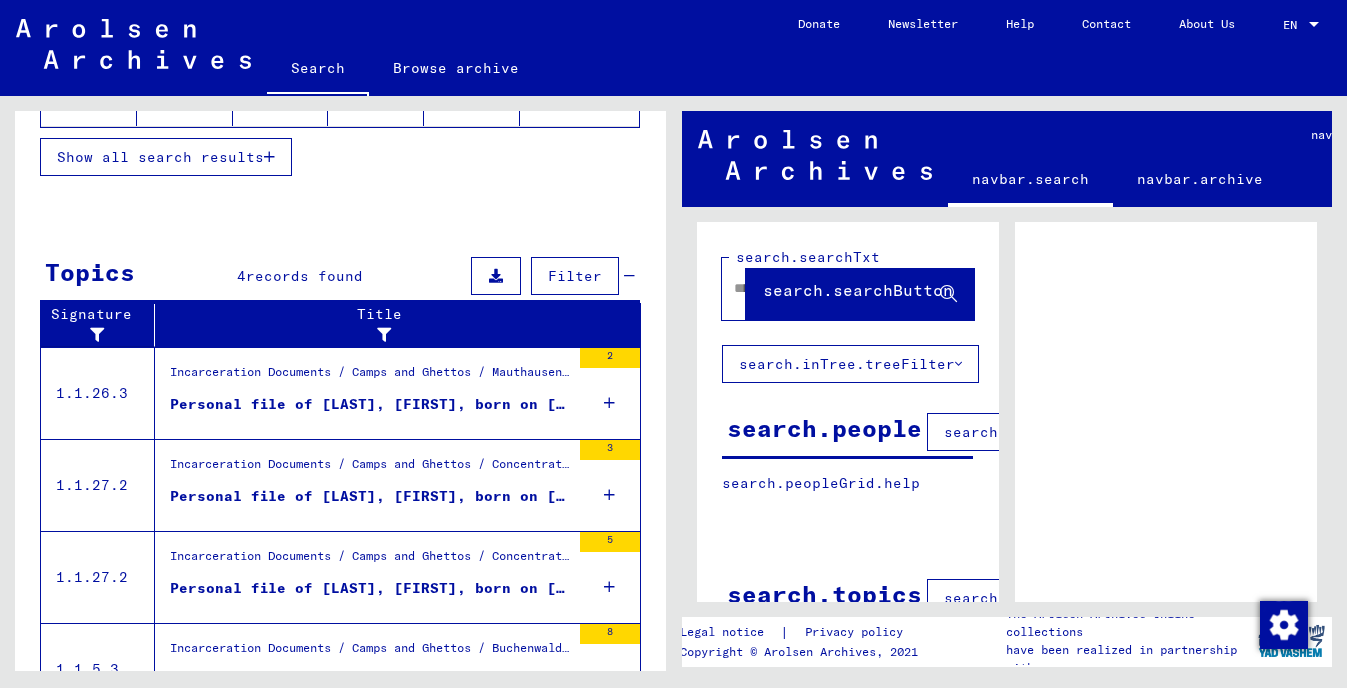scroll, scrollTop: 578, scrollLeft: 0, axis: vertical 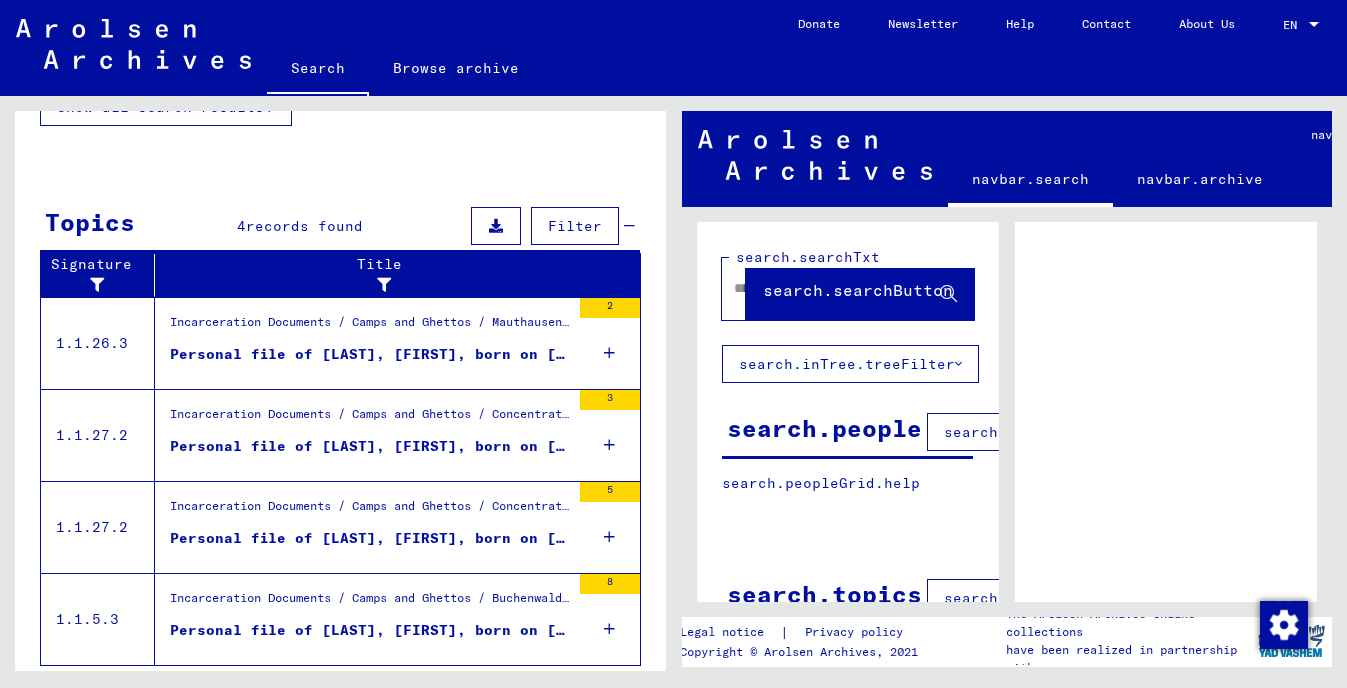 click on "Personal file of [LAST], [FIRST], born on [DATE], born in [CITY]" at bounding box center [370, 446] 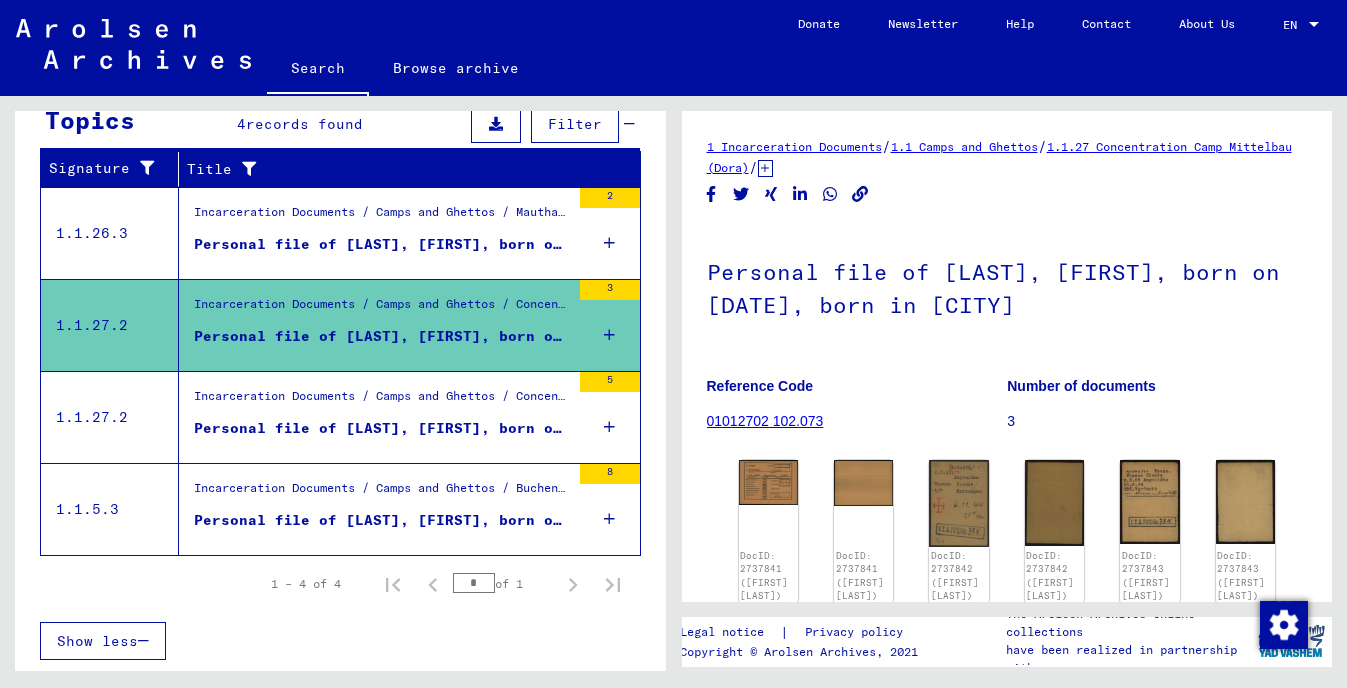 scroll, scrollTop: 314, scrollLeft: 0, axis: vertical 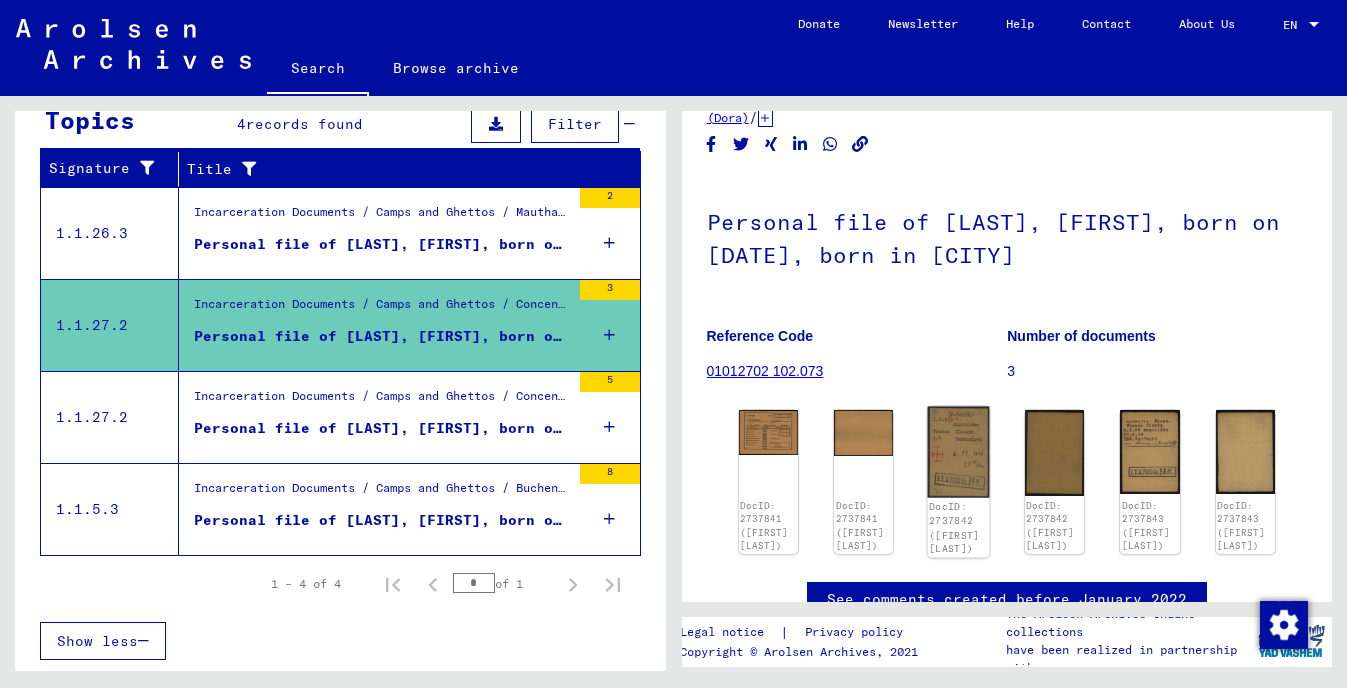 click 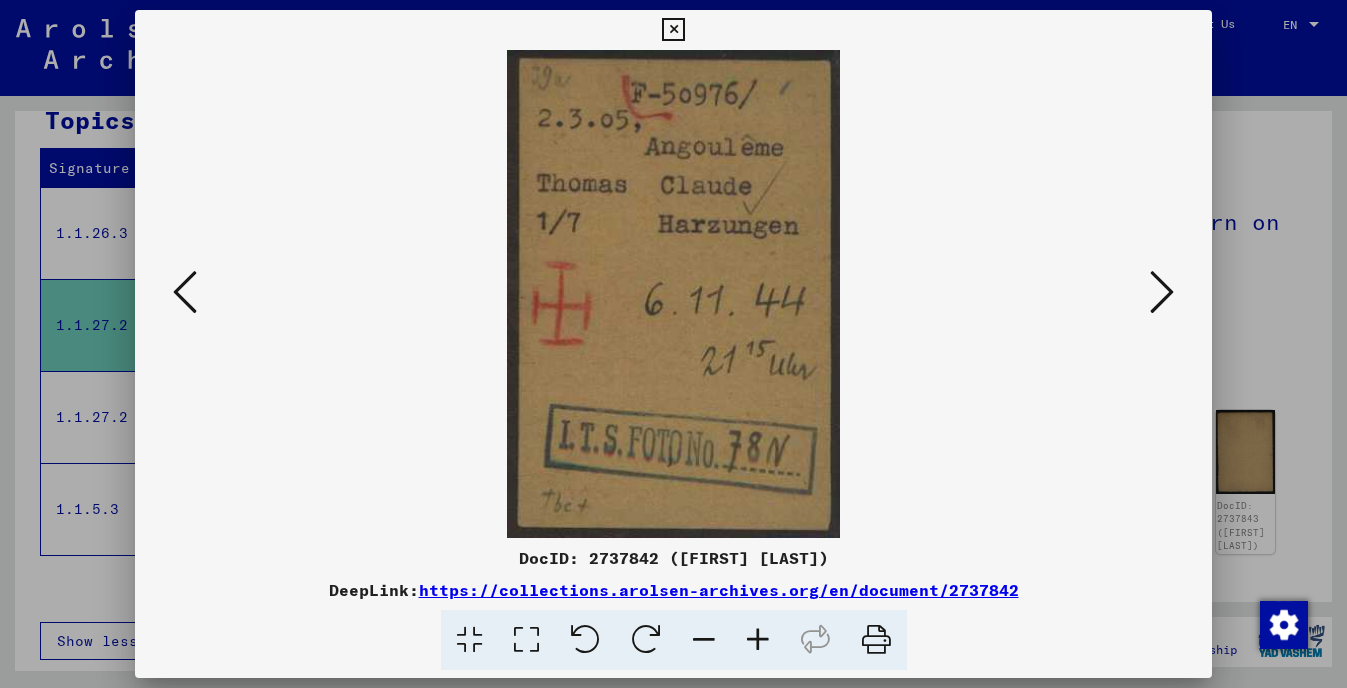 click at bounding box center [1162, 292] 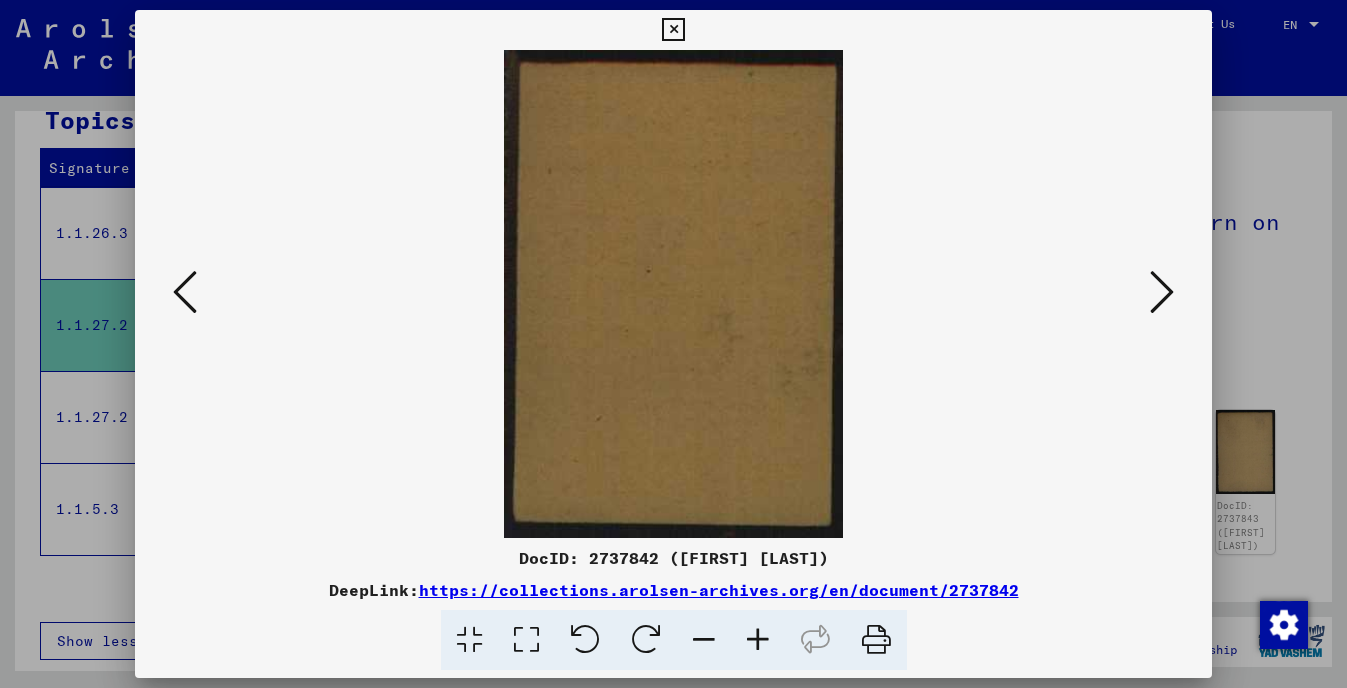 click at bounding box center (185, 292) 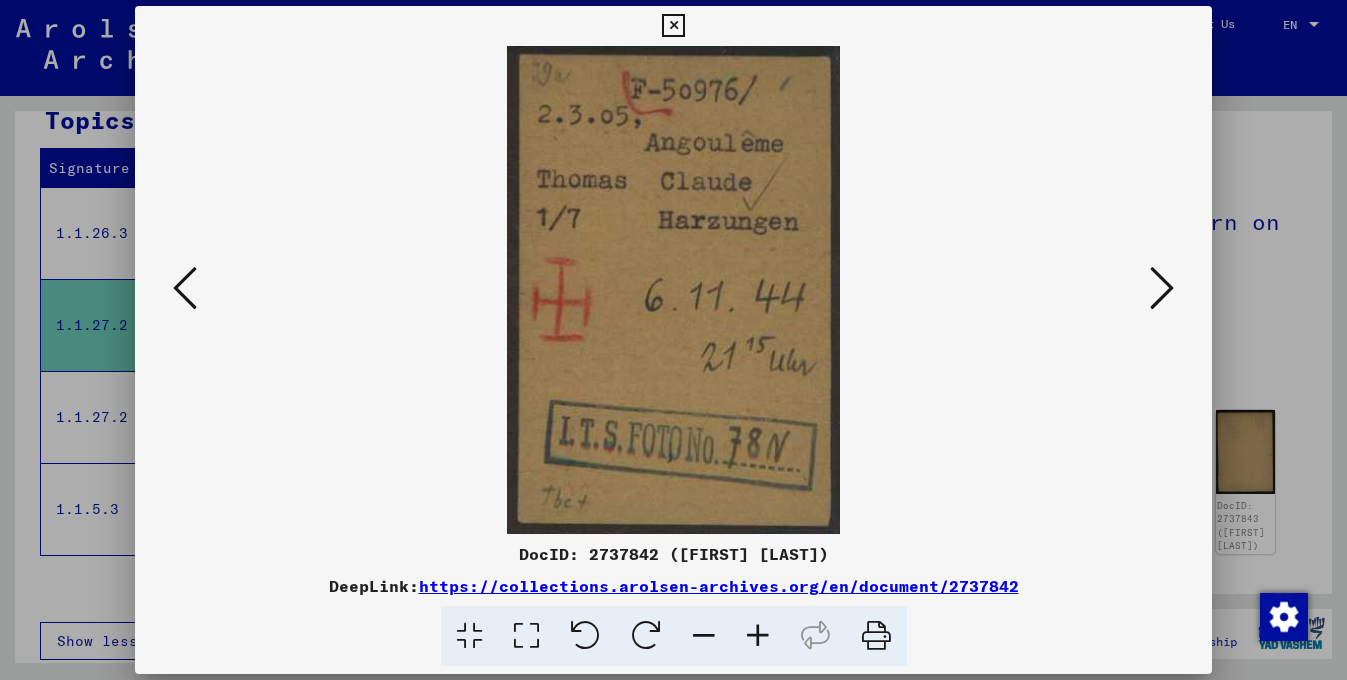 scroll, scrollTop: 0, scrollLeft: 0, axis: both 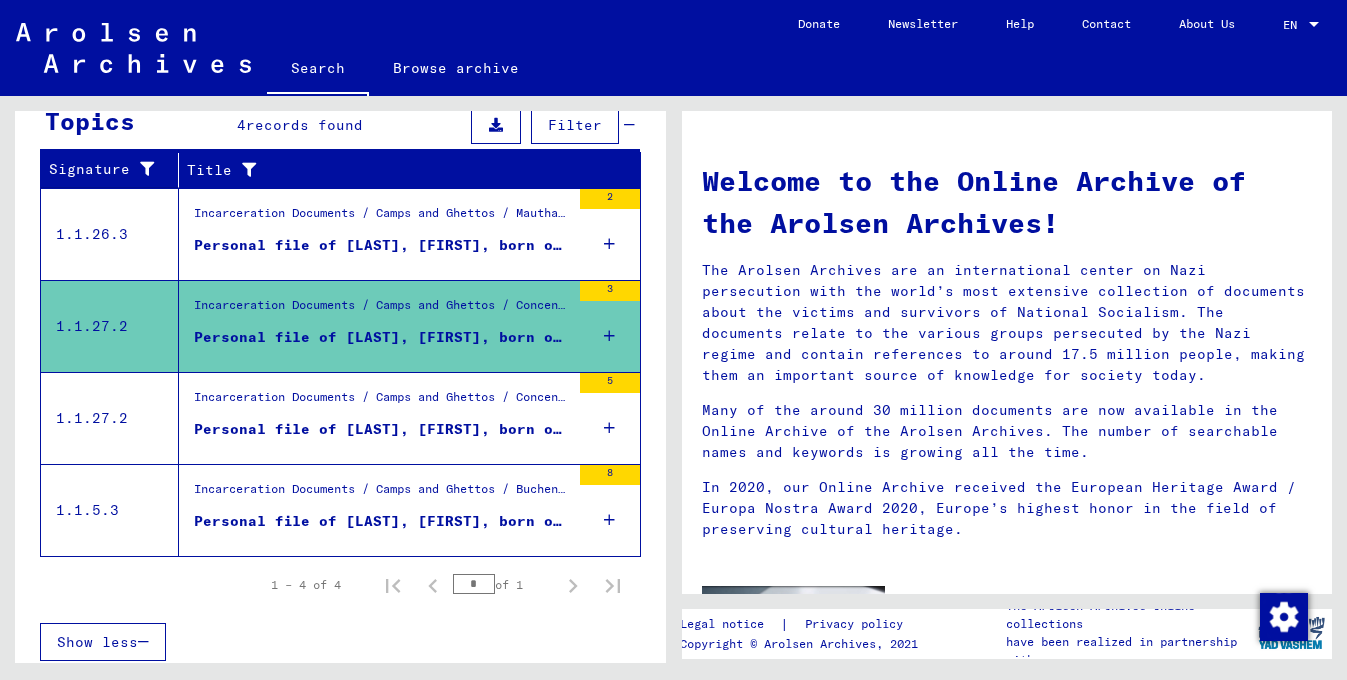 click on "Incarceration Documents / Camps and Ghettos / Concentration Camp Mittelbau (Dora) / Concentration Camp Mittelbau (Dora), Documents Related to Individuals / Personal Files - Mittelbau (Dora) Concentration Camp / Files with names from THEER" at bounding box center [382, 311] 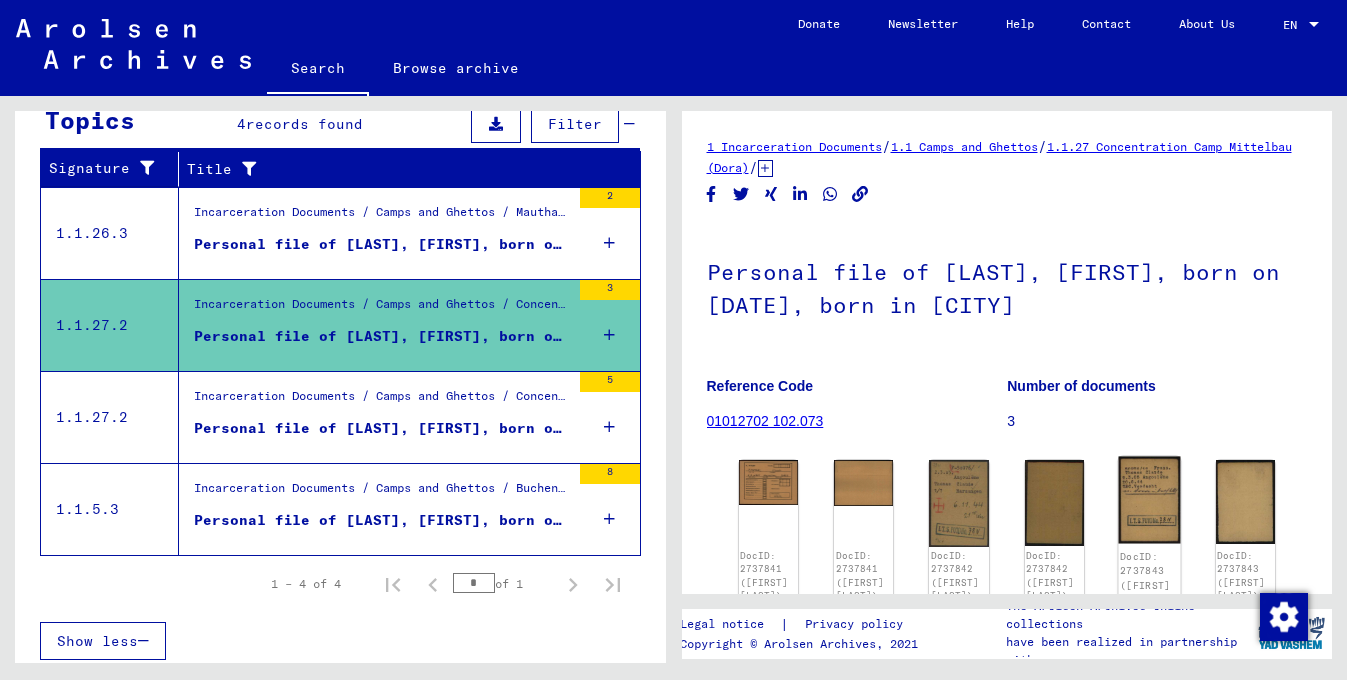 click 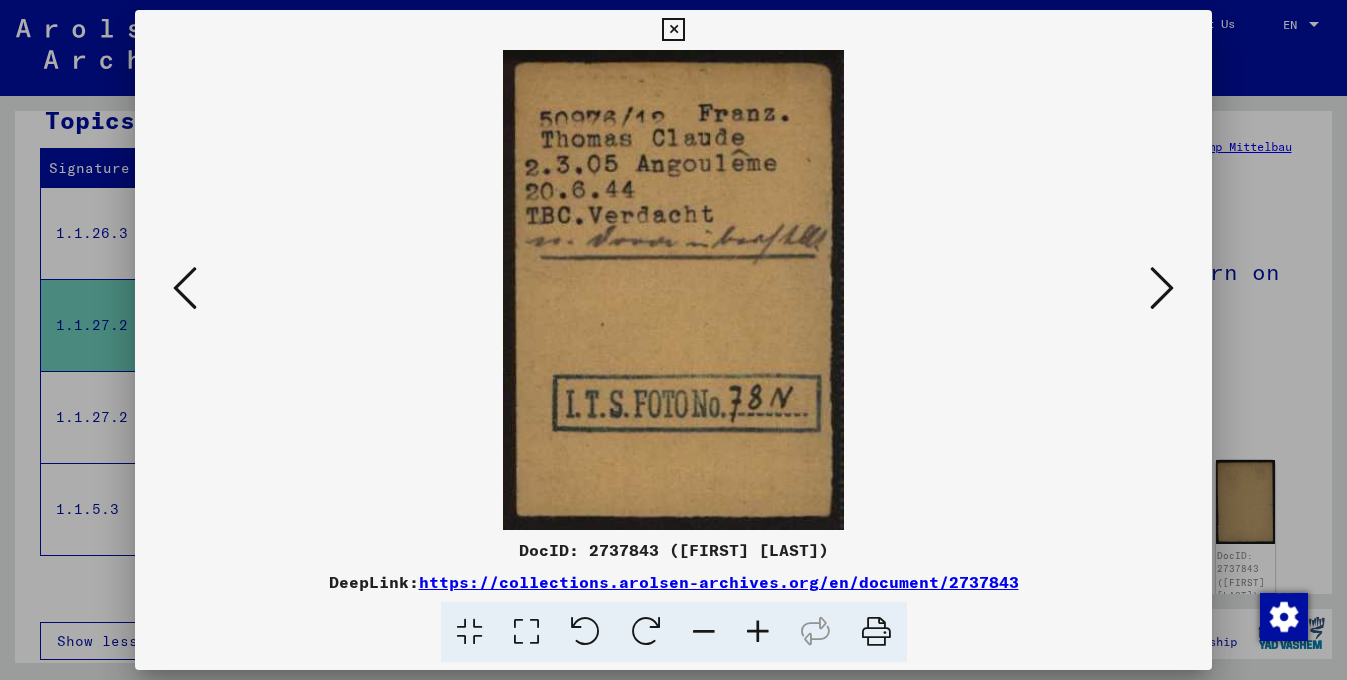 click at bounding box center [1162, 288] 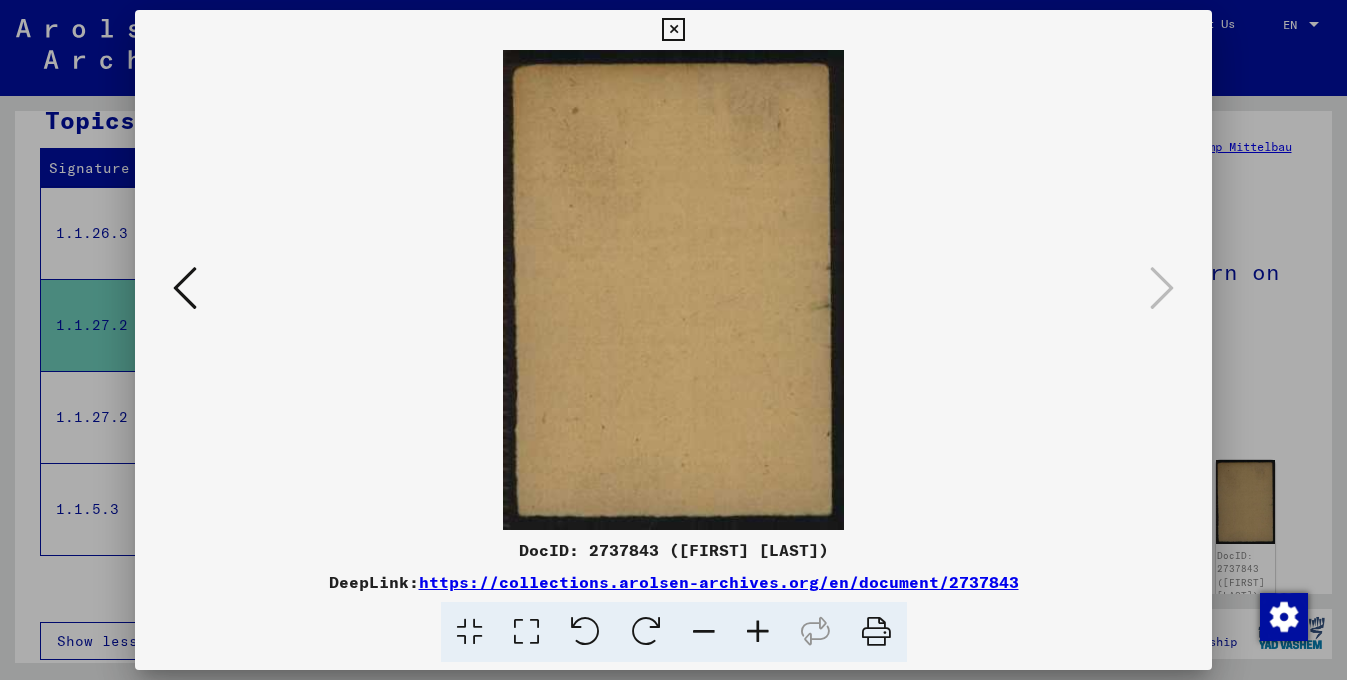 click at bounding box center [185, 288] 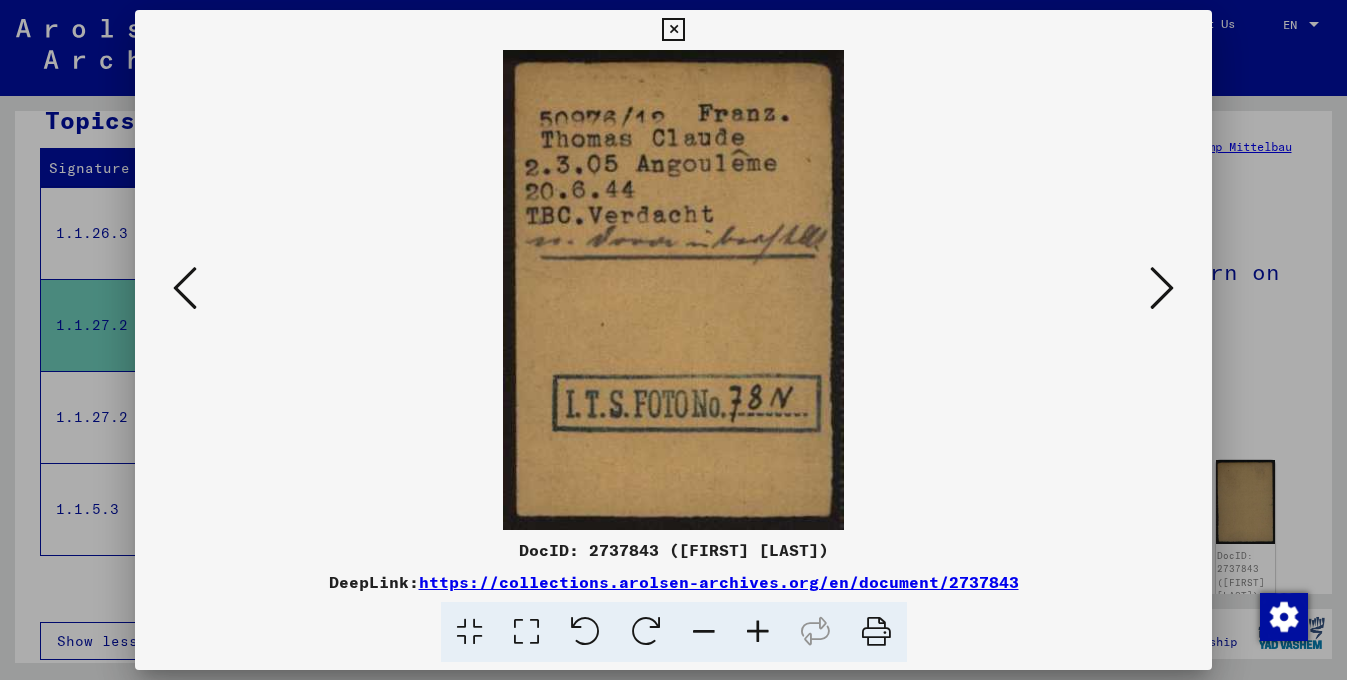 click at bounding box center (673, 340) 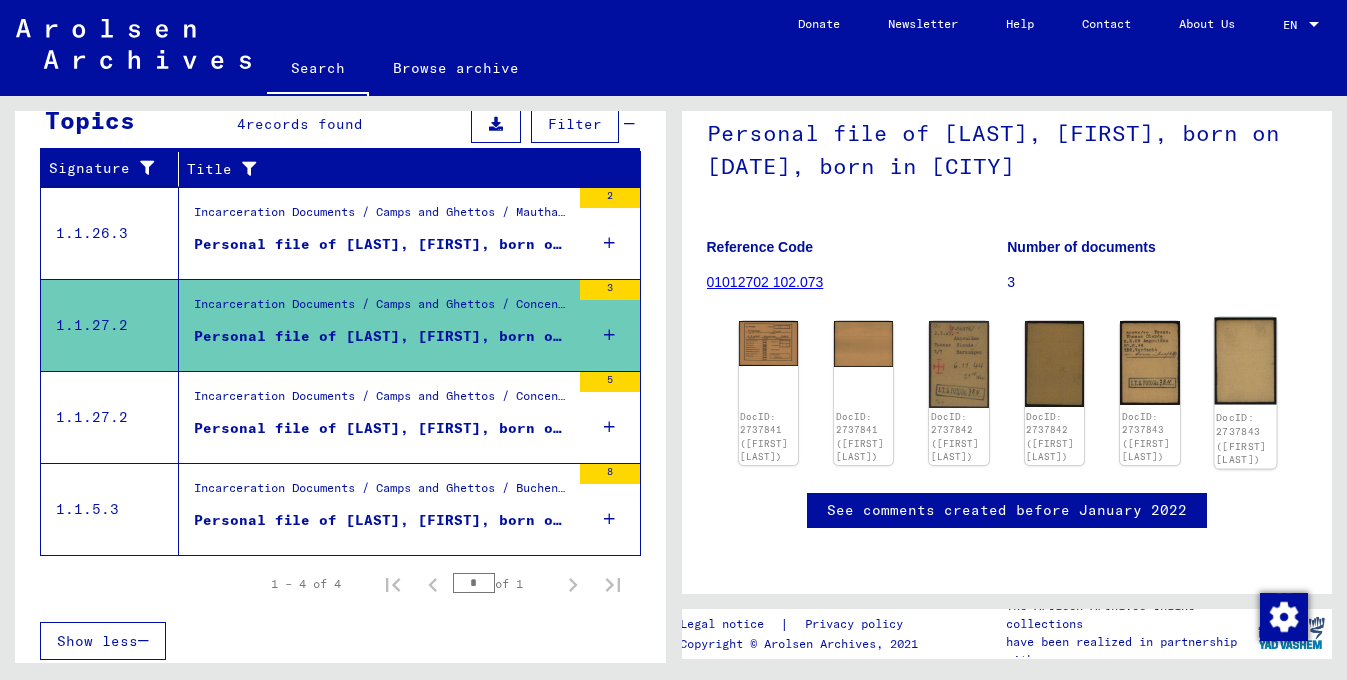 scroll, scrollTop: 156, scrollLeft: 0, axis: vertical 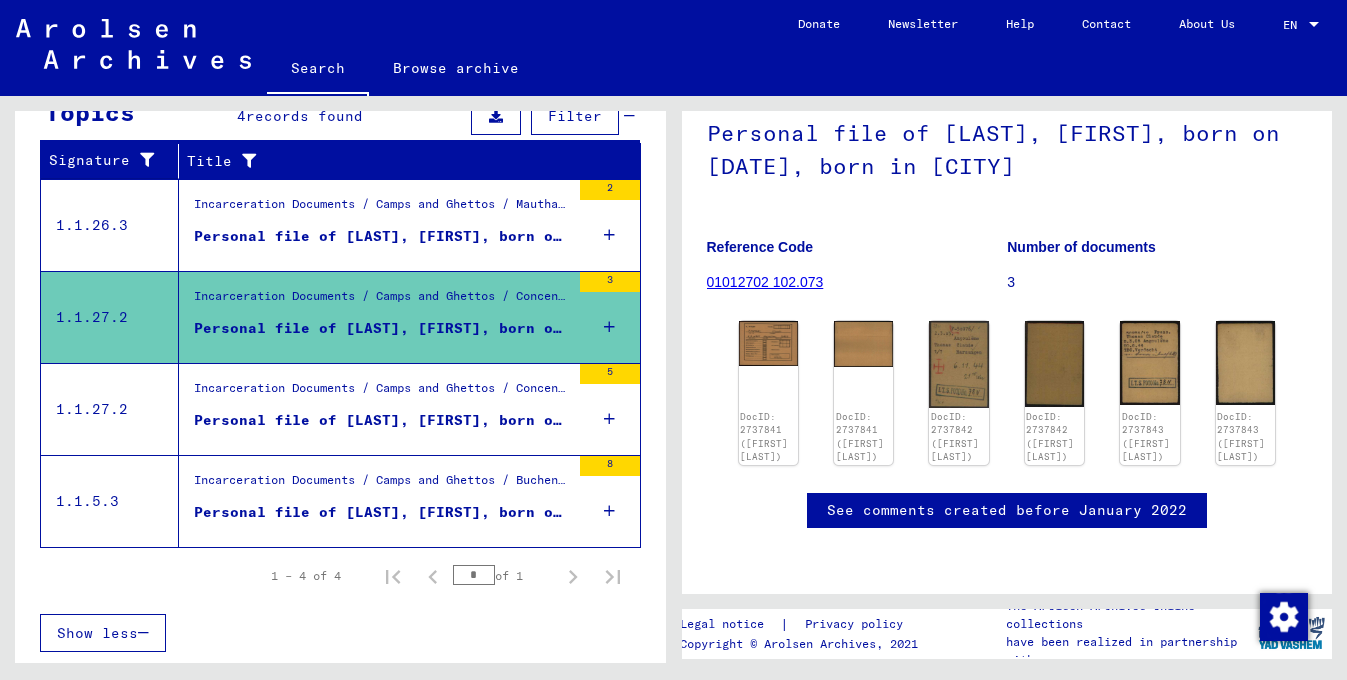 click on "Personal file of [LAST], [FIRST], born on [DATE]" at bounding box center [382, 512] 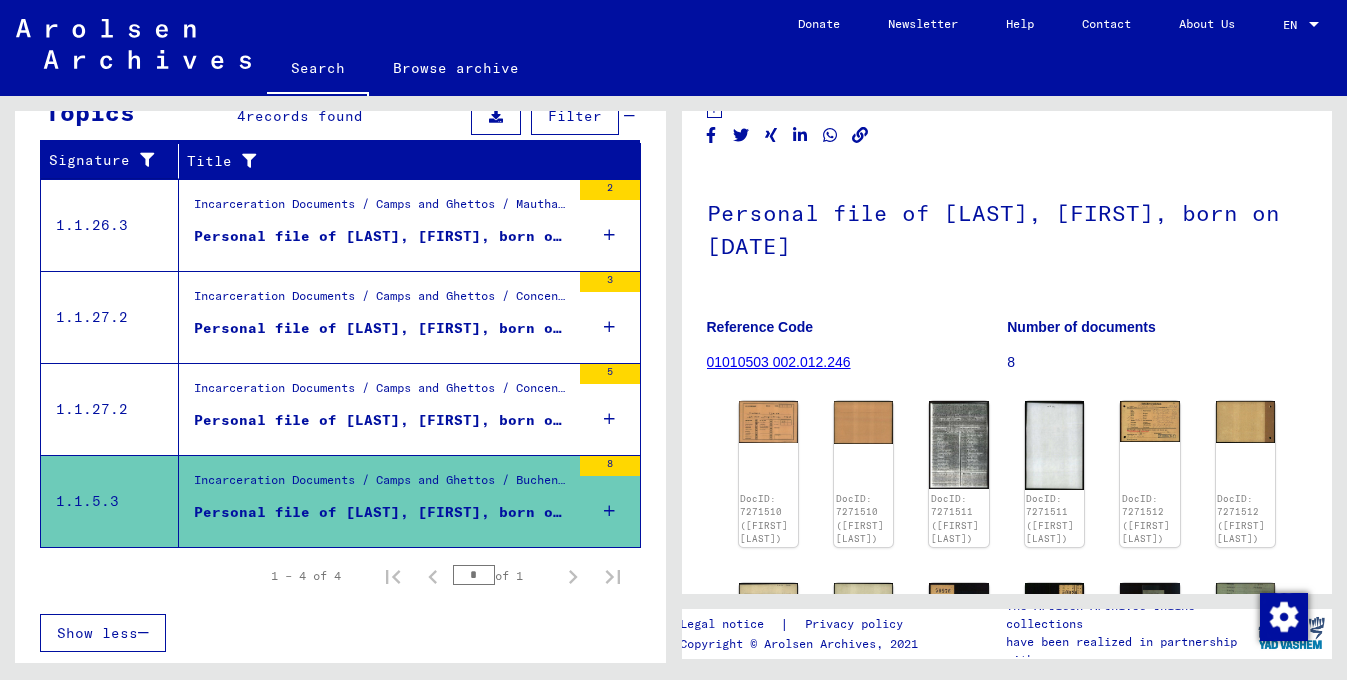 scroll, scrollTop: 61, scrollLeft: 0, axis: vertical 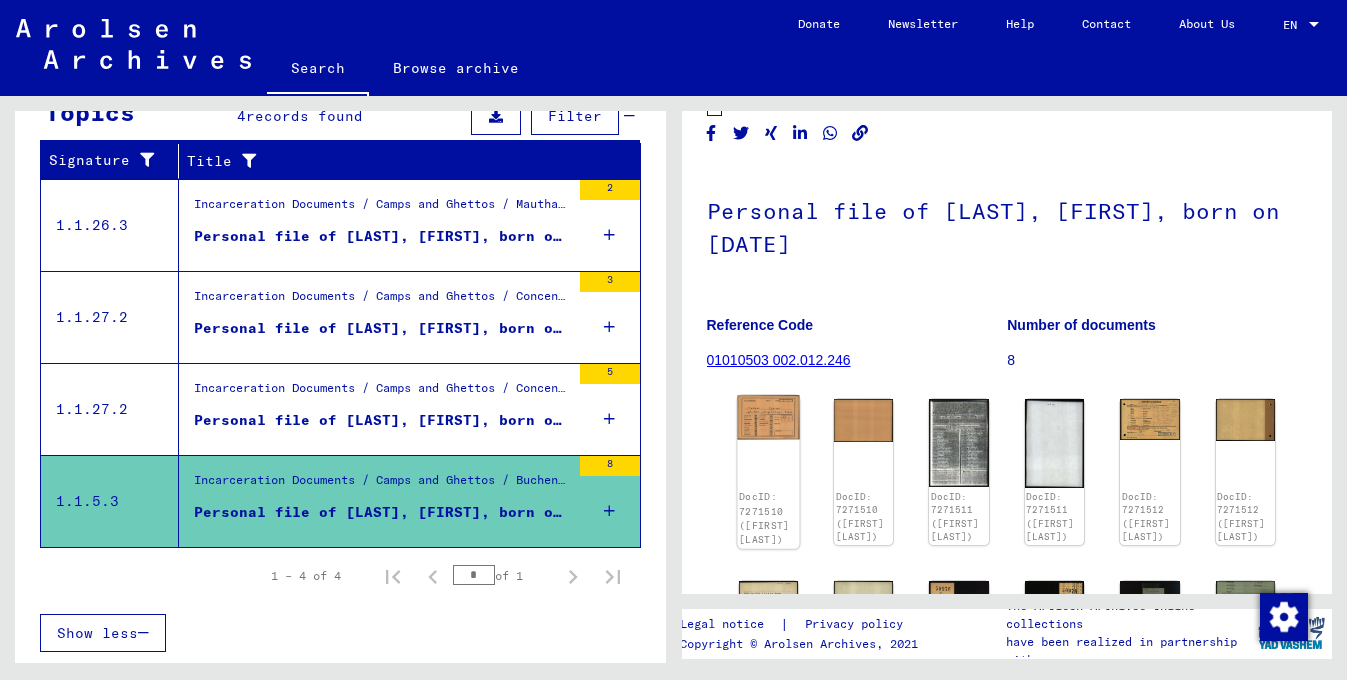 click 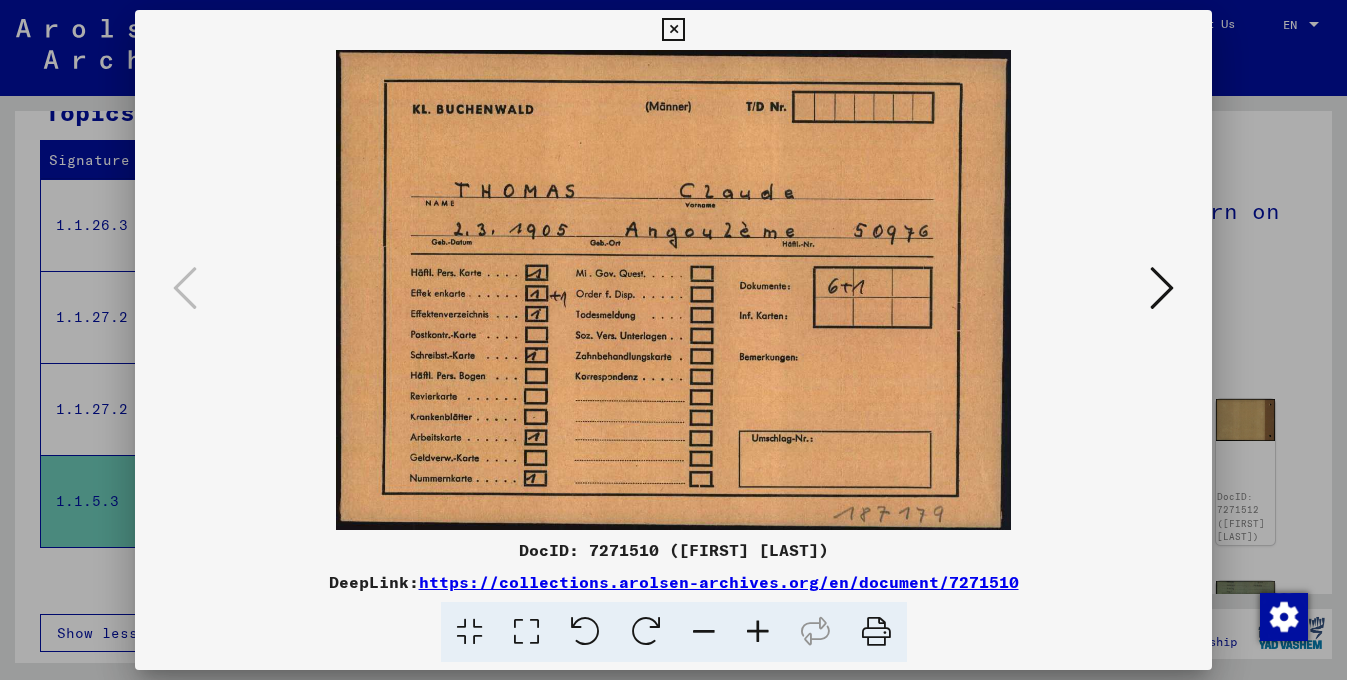 click at bounding box center (1162, 288) 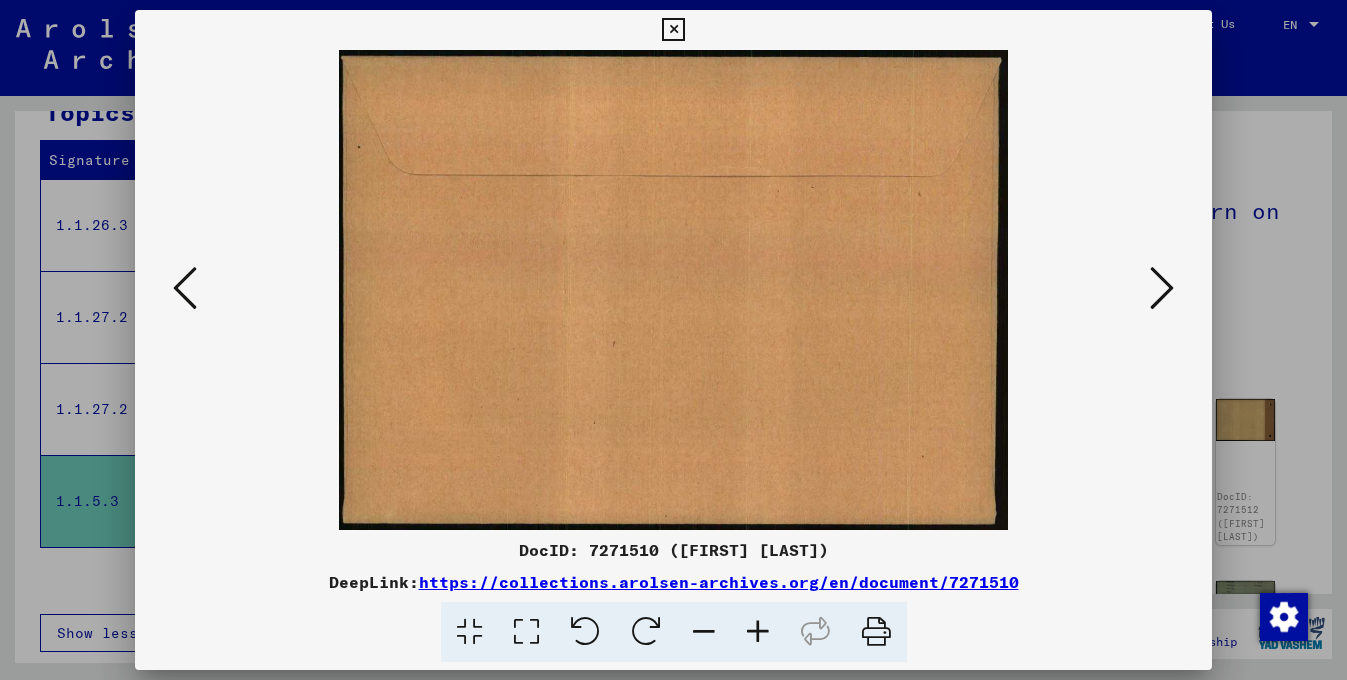 click at bounding box center [1162, 288] 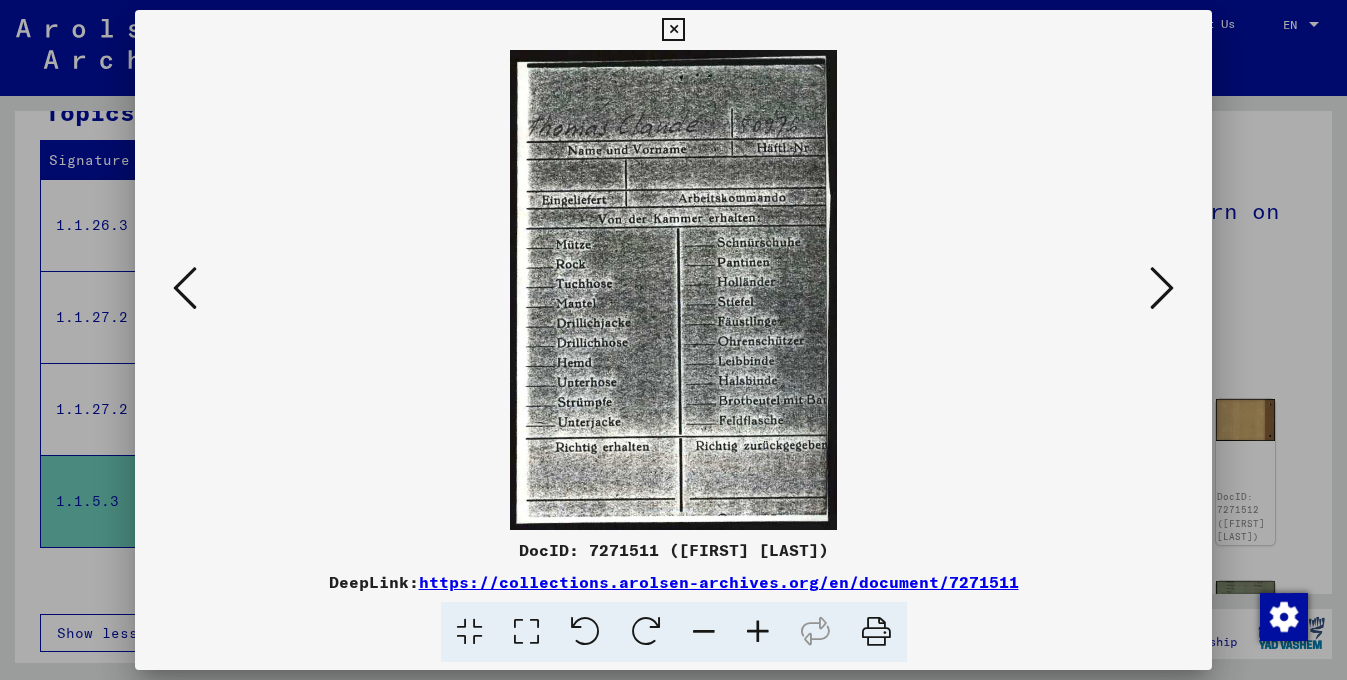 click at bounding box center [1162, 288] 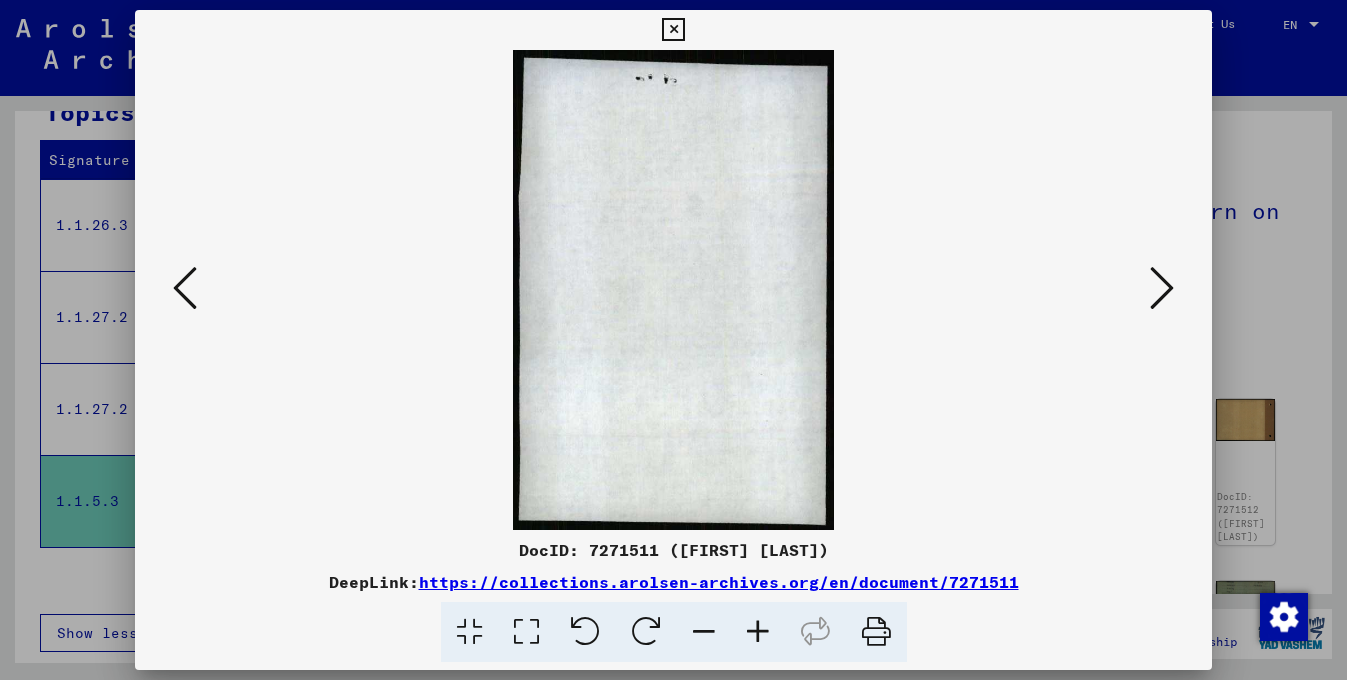 click at bounding box center [1162, 288] 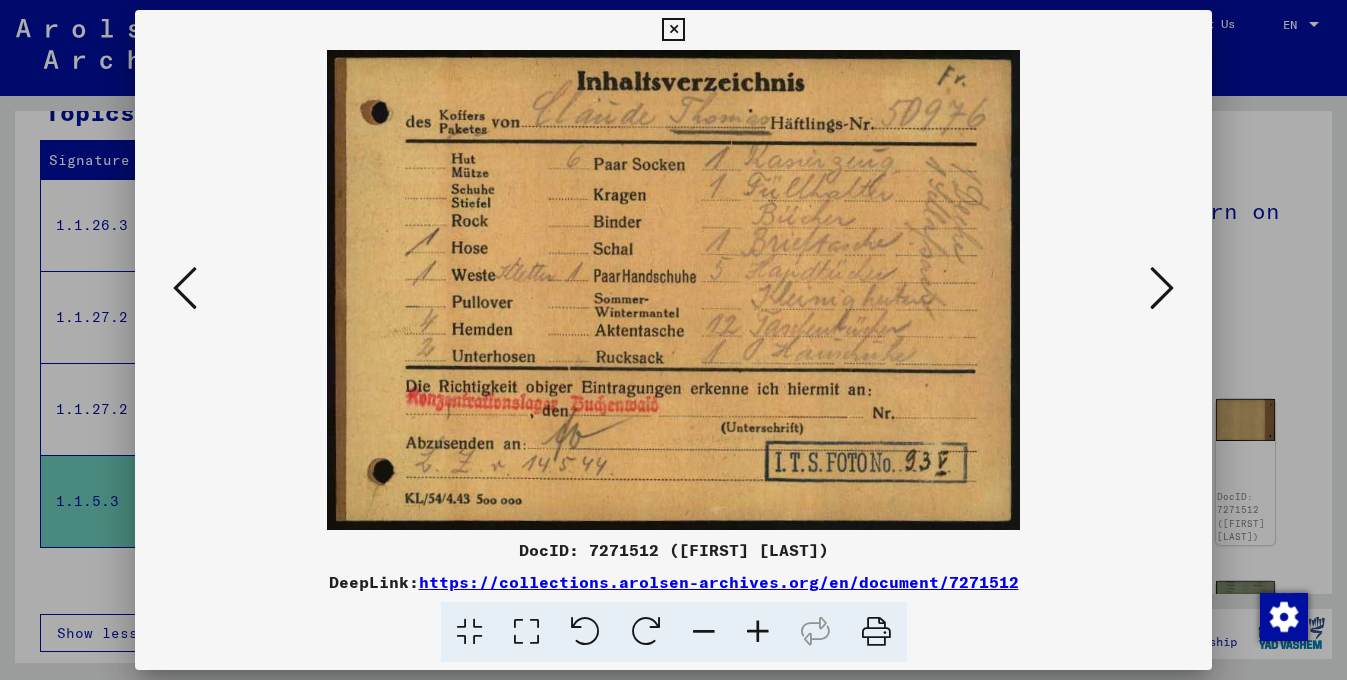 click at bounding box center (1162, 288) 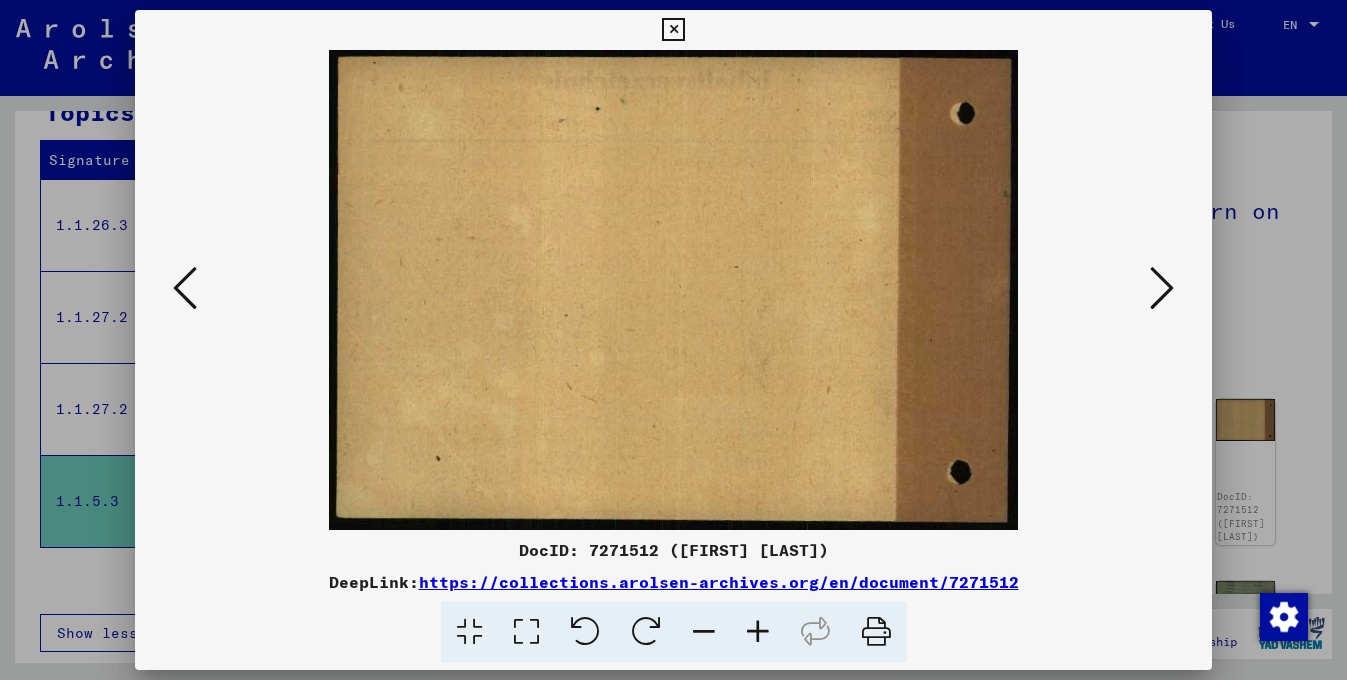 click at bounding box center (1162, 288) 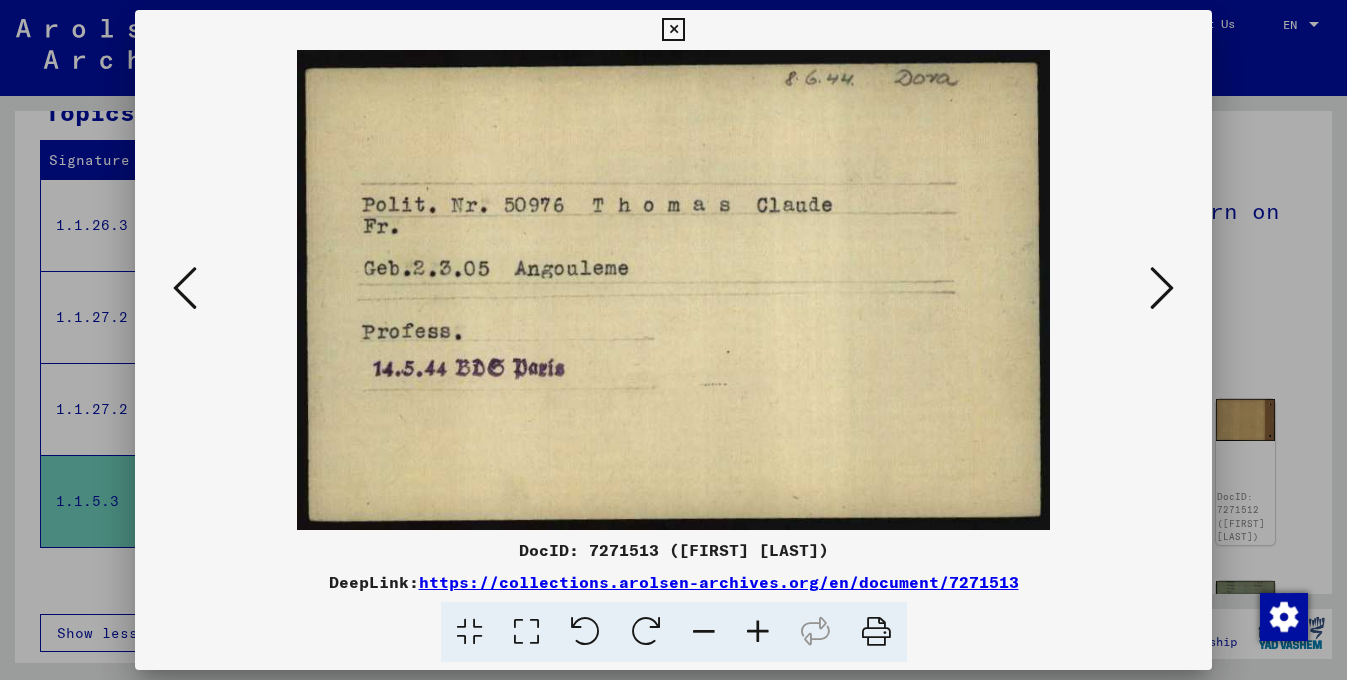 click at bounding box center [1162, 288] 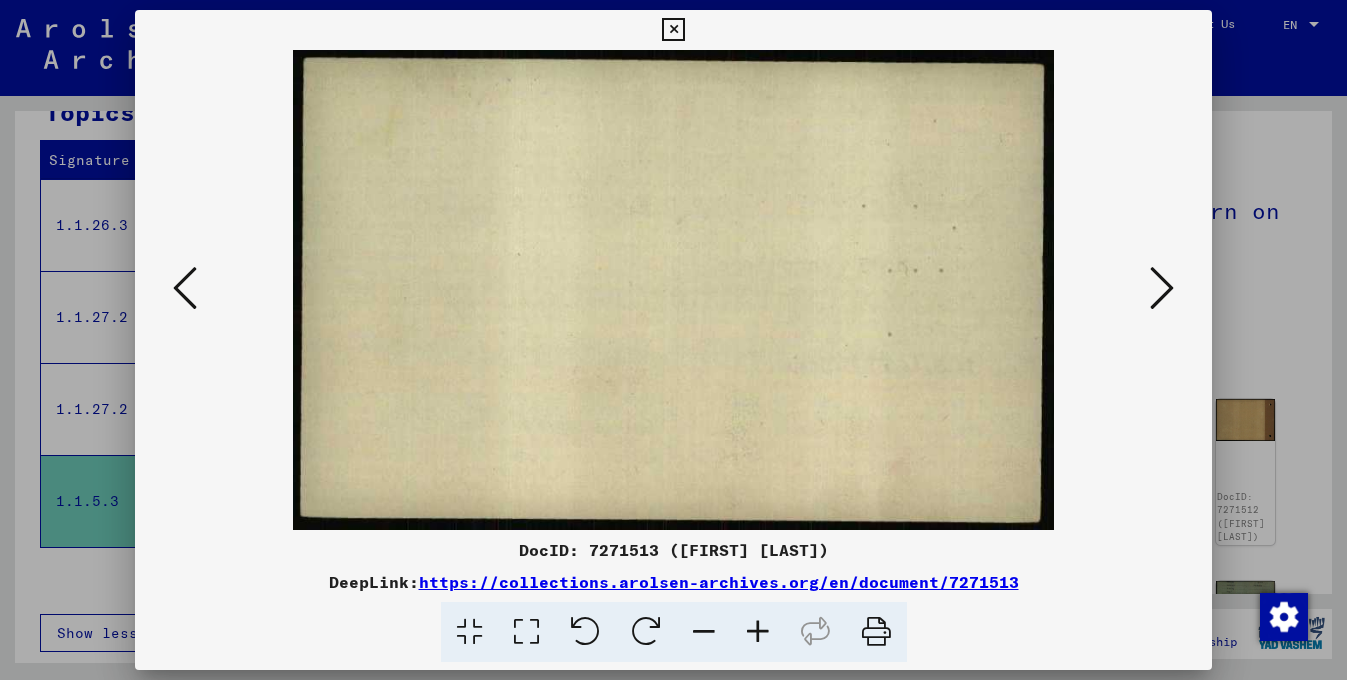 click at bounding box center [1162, 288] 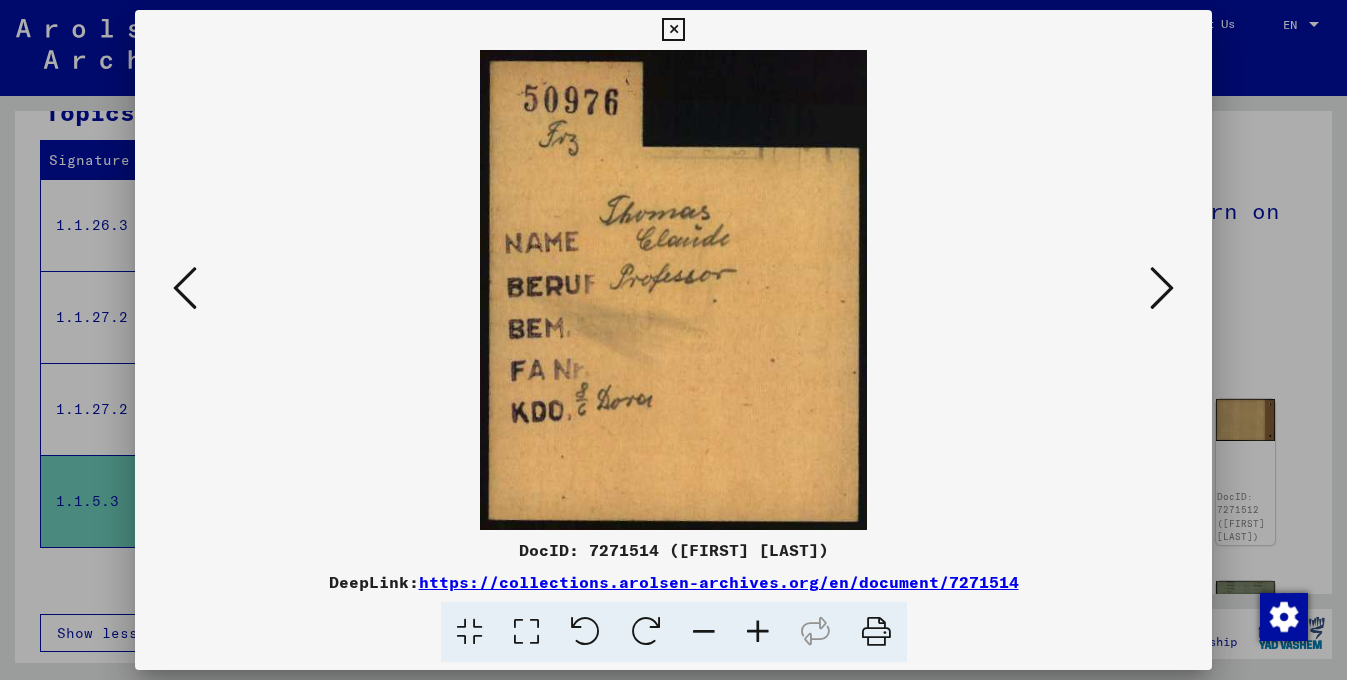 click at bounding box center (1162, 288) 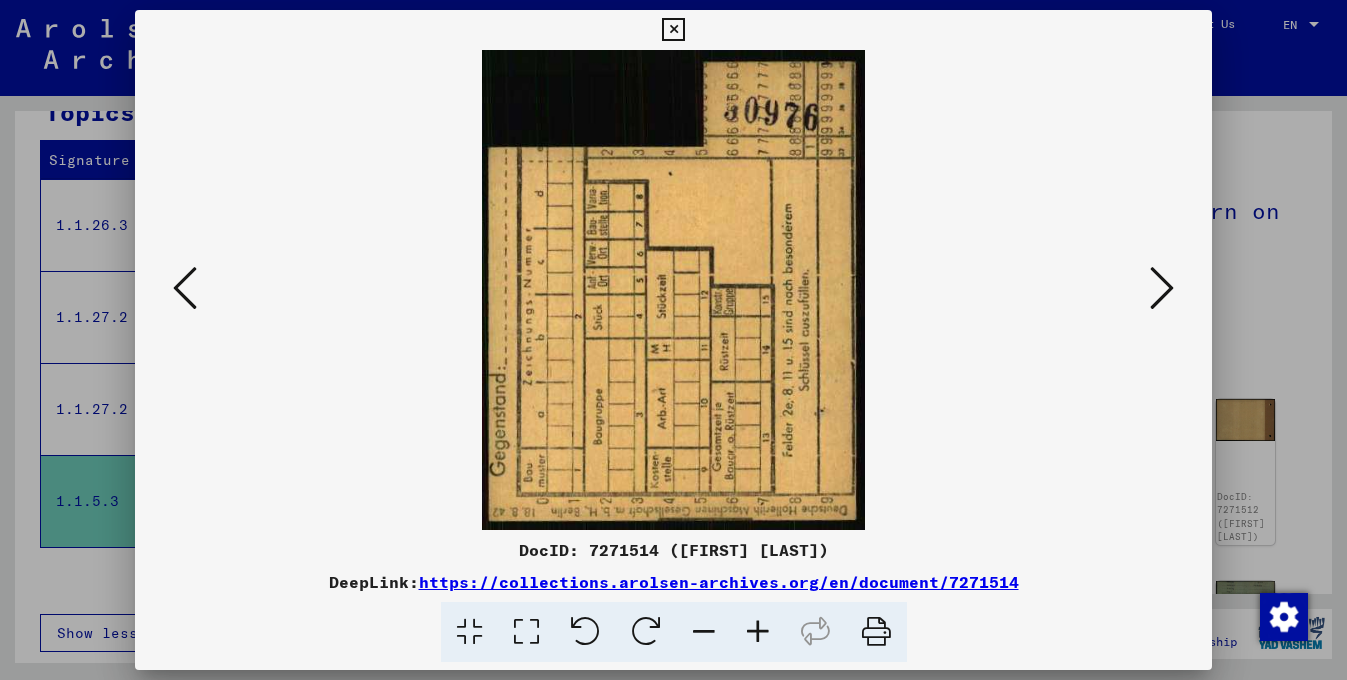 click at bounding box center (1162, 288) 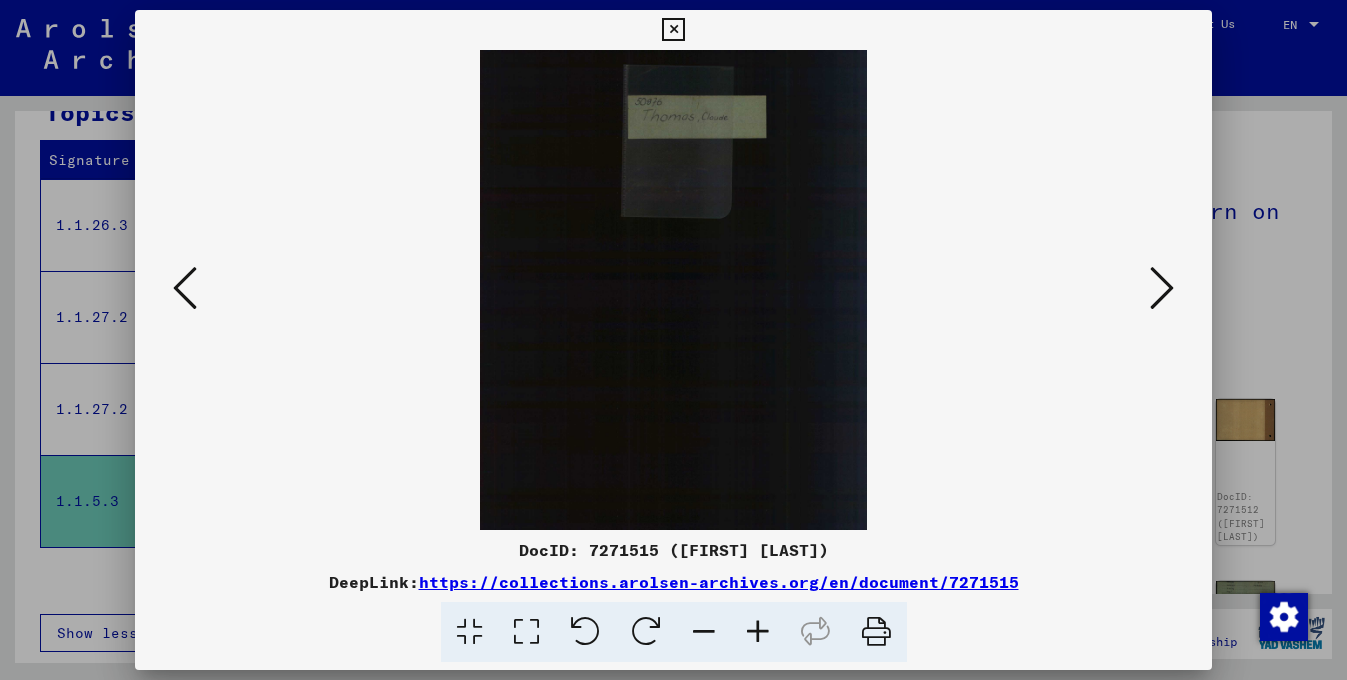 click at bounding box center (1162, 288) 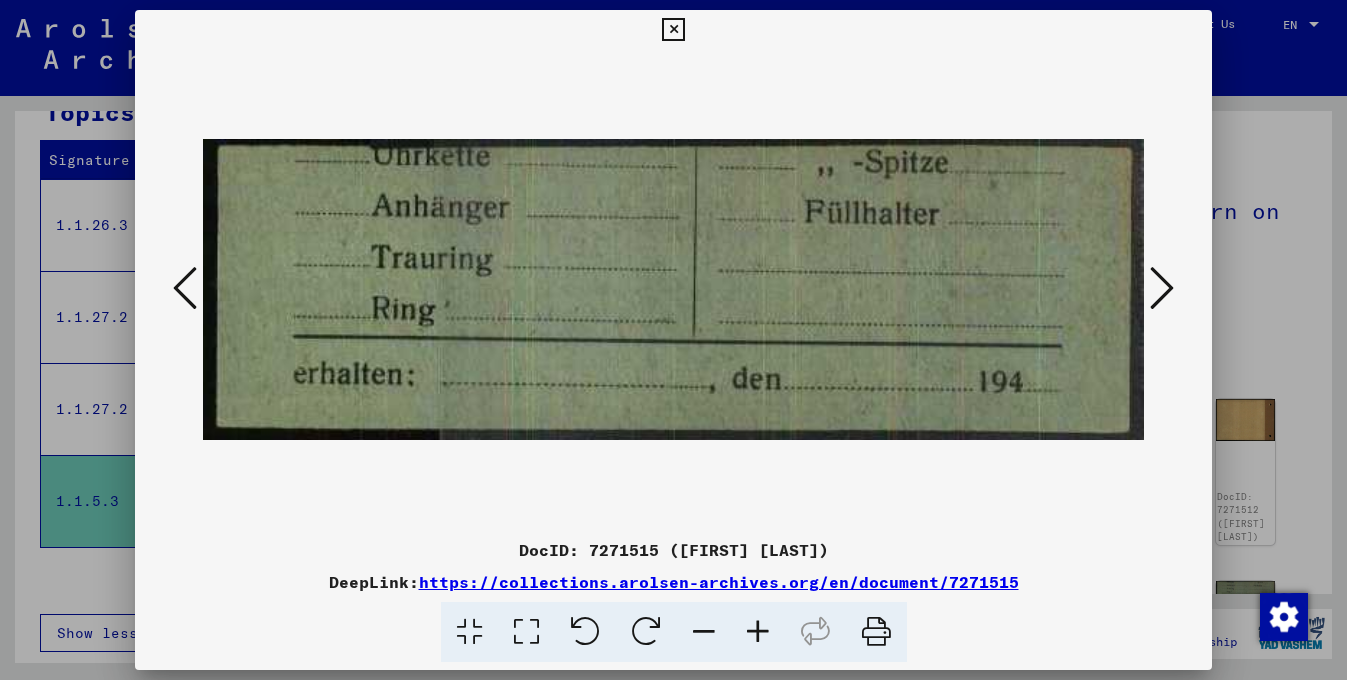click at bounding box center (1162, 288) 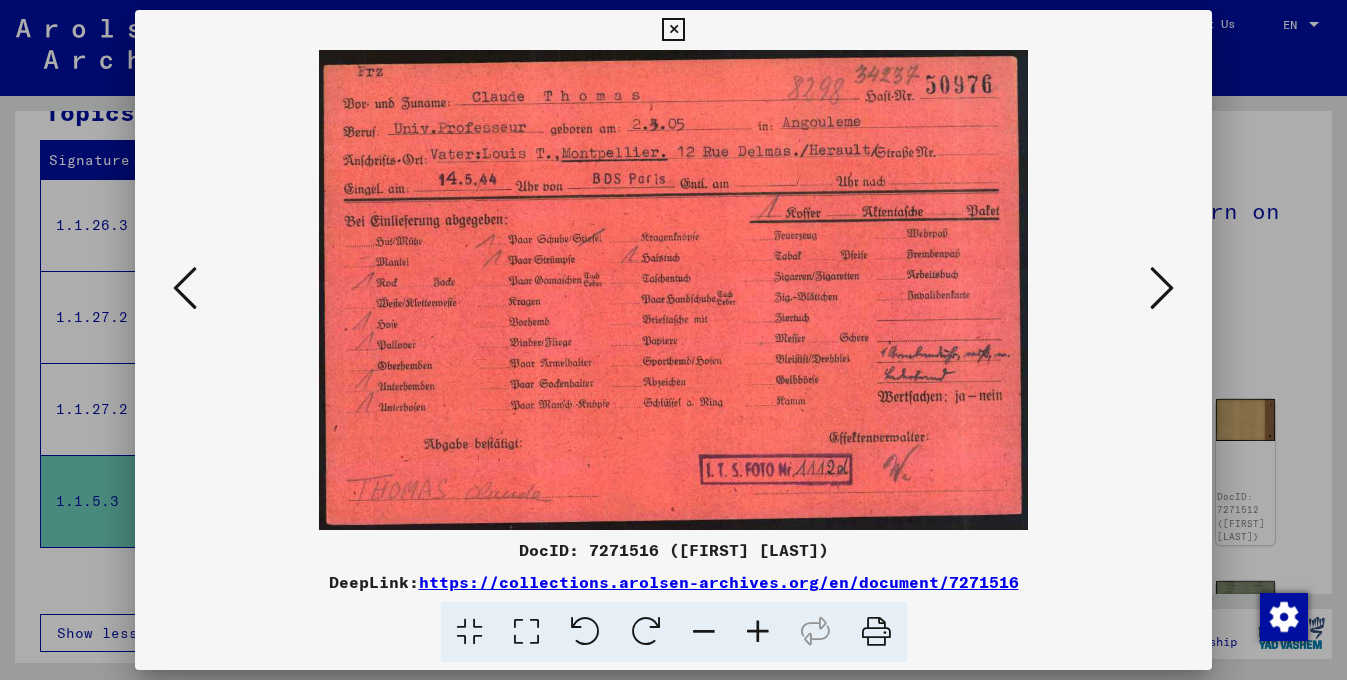 click at bounding box center [1162, 288] 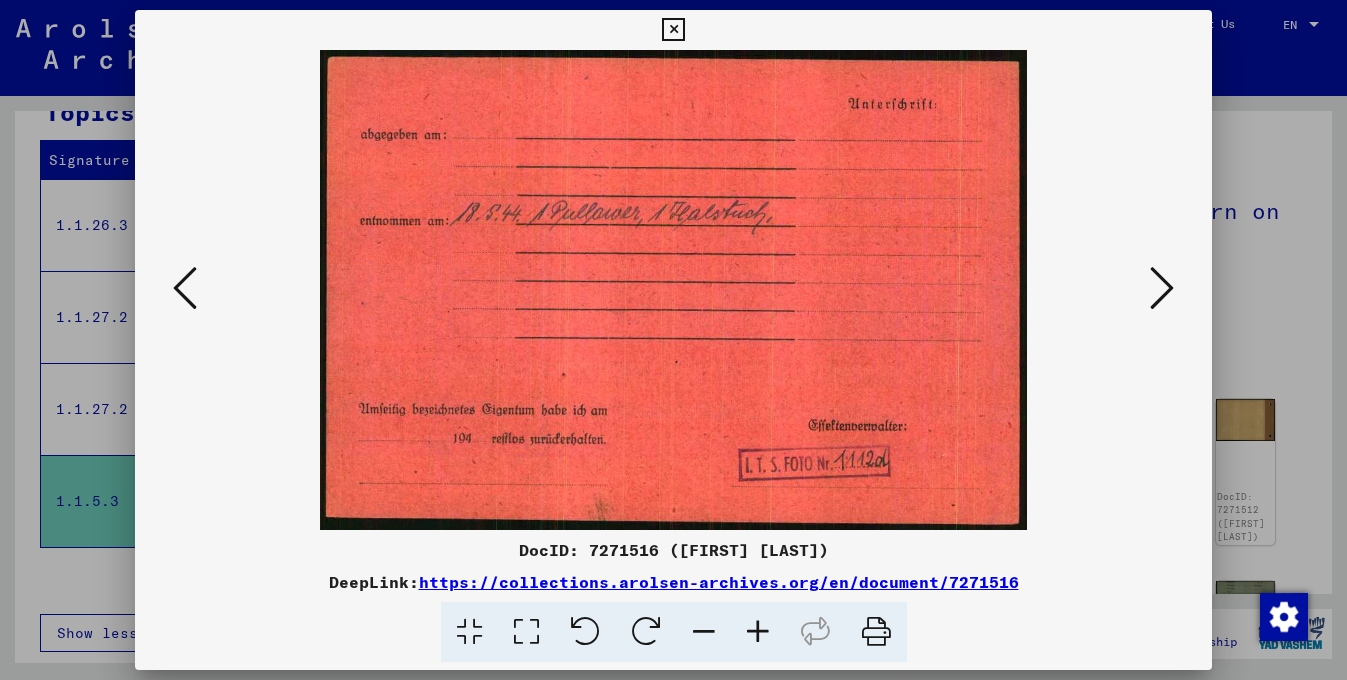 click at bounding box center [1162, 288] 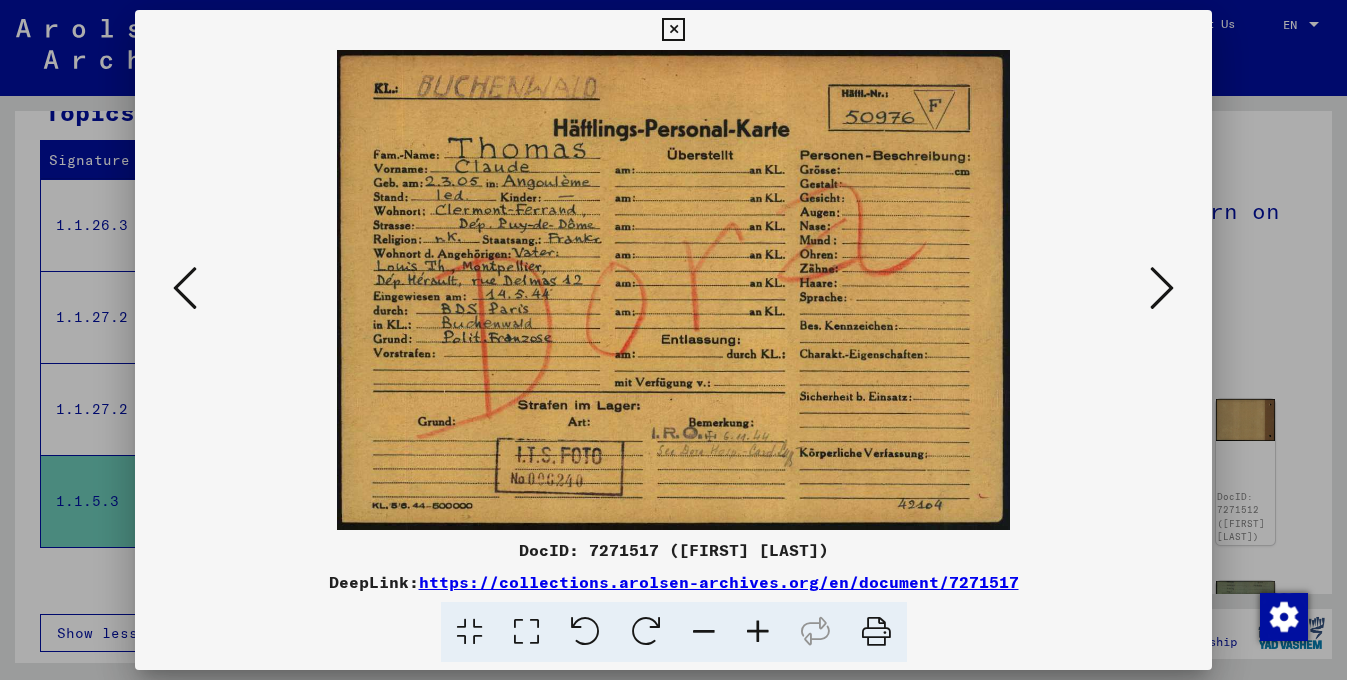 click at bounding box center (1162, 288) 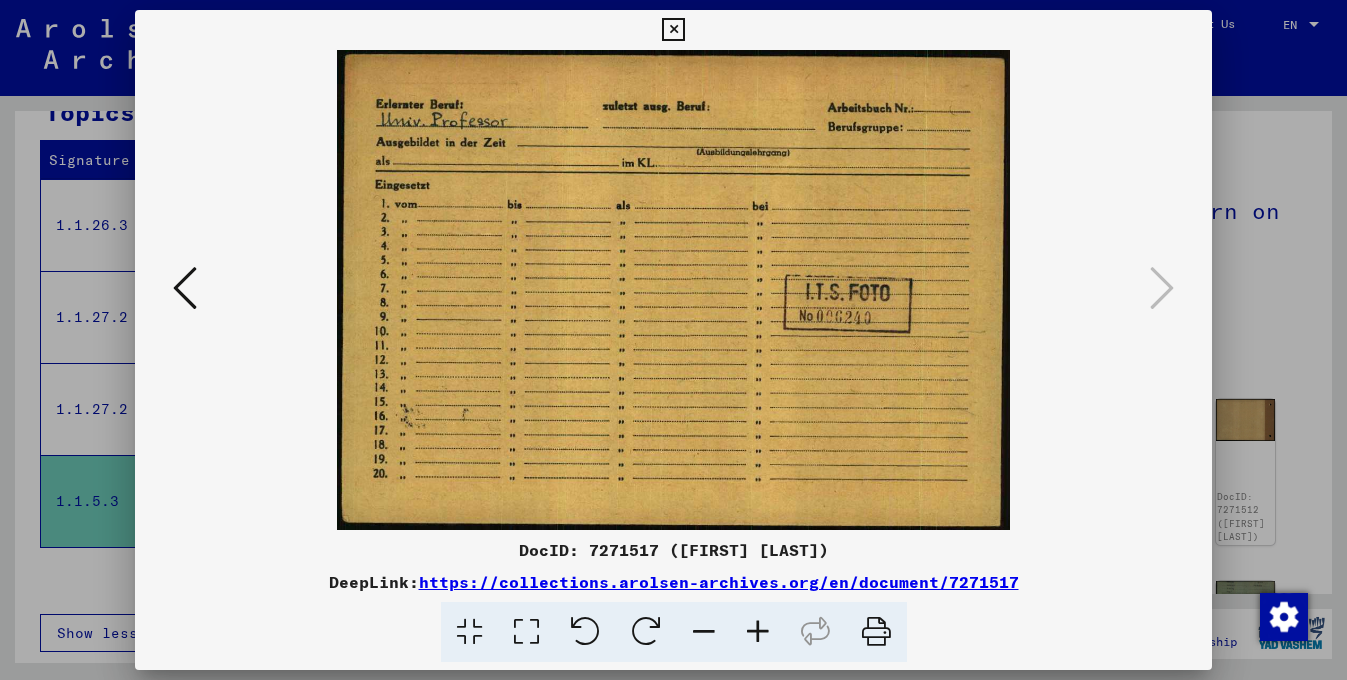 click at bounding box center (673, 30) 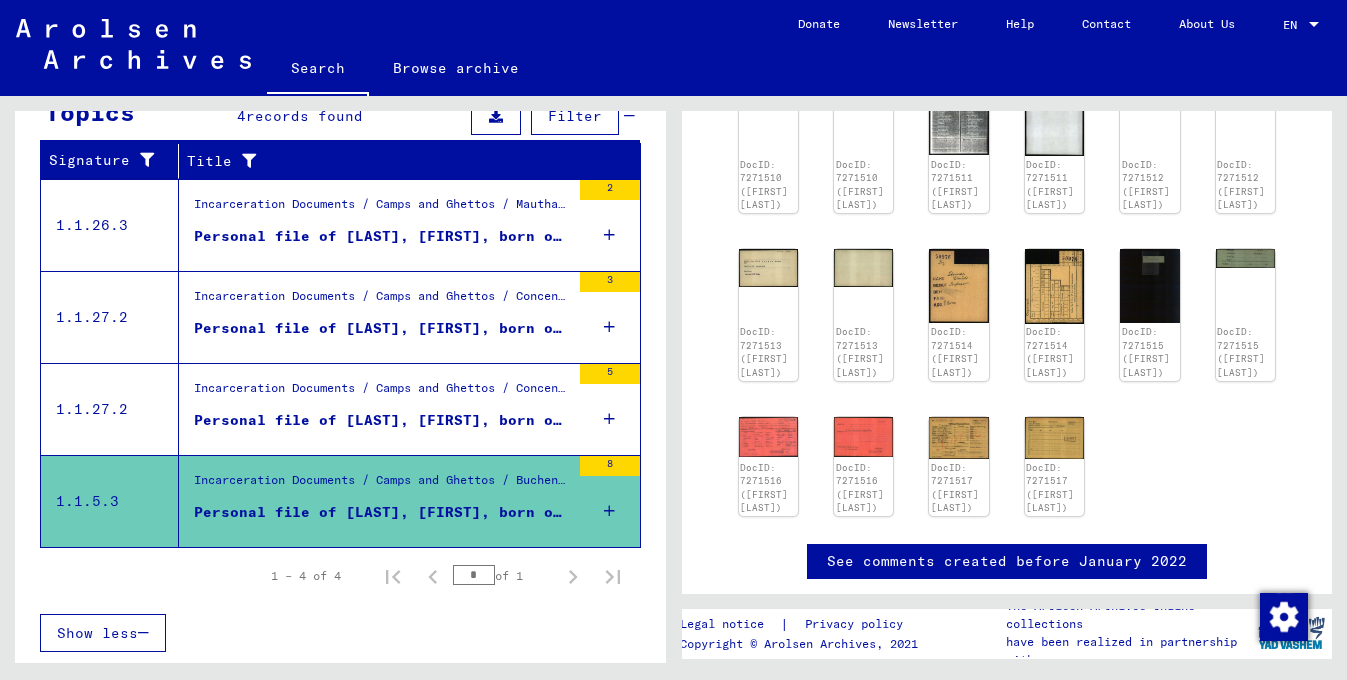 scroll, scrollTop: 409, scrollLeft: 0, axis: vertical 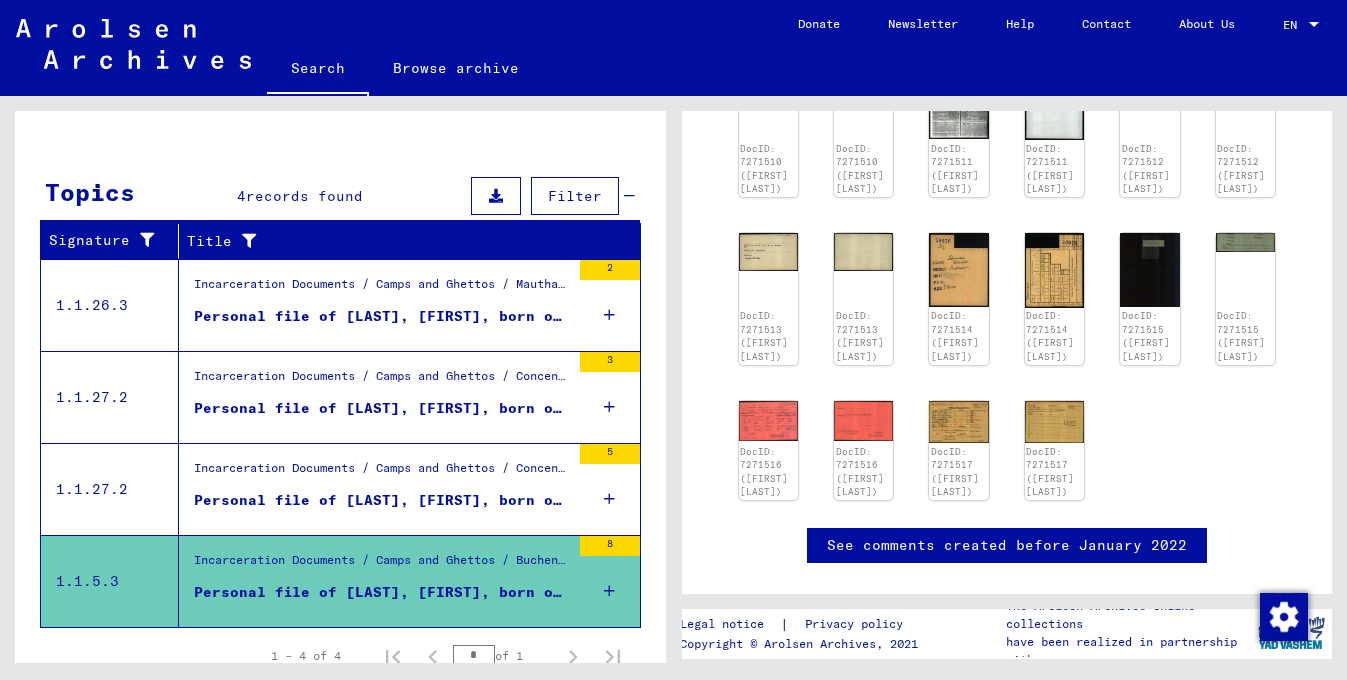 click on "Incarceration Documents / Camps and Ghettos / Buchenwald Concentration Camp / Individual Documents male Buchenwald / Individual Files (male) - Concentration Camp Buchenwald / Files with names from [LAST] and further sub-structure / Files with names from [LAST]" at bounding box center (382, 565) 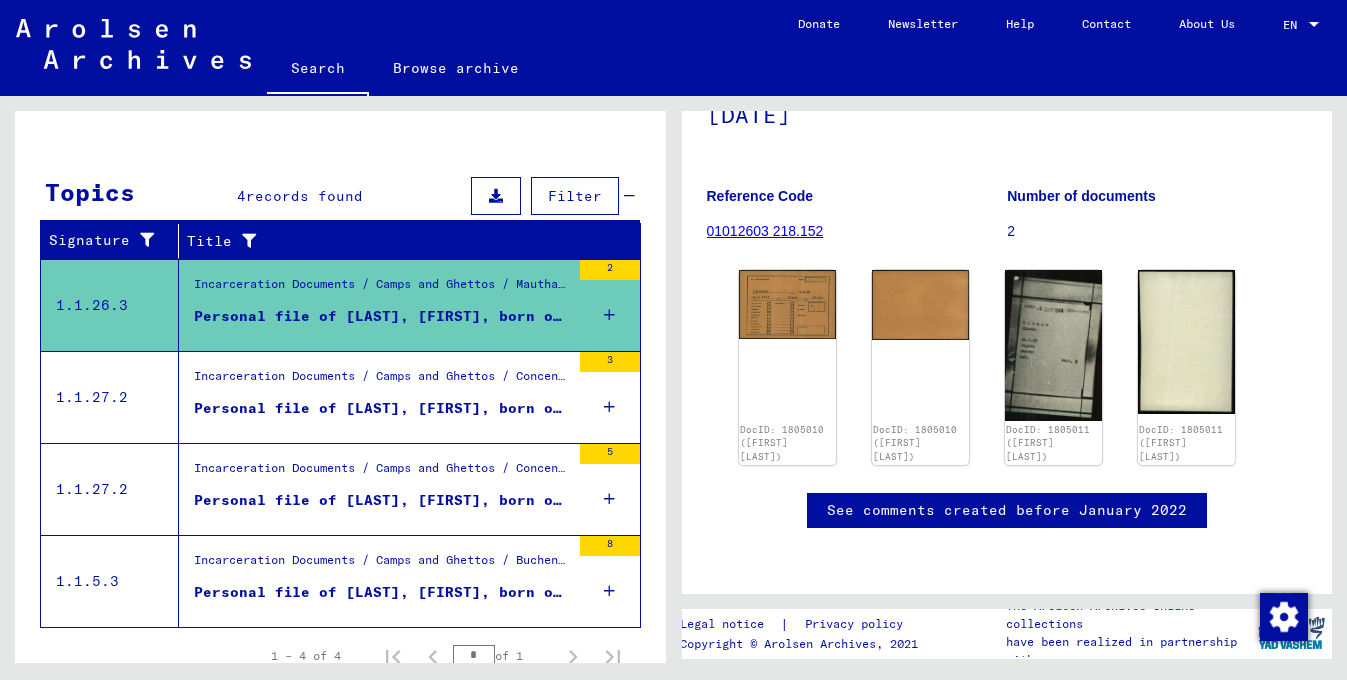 scroll, scrollTop: 218, scrollLeft: 0, axis: vertical 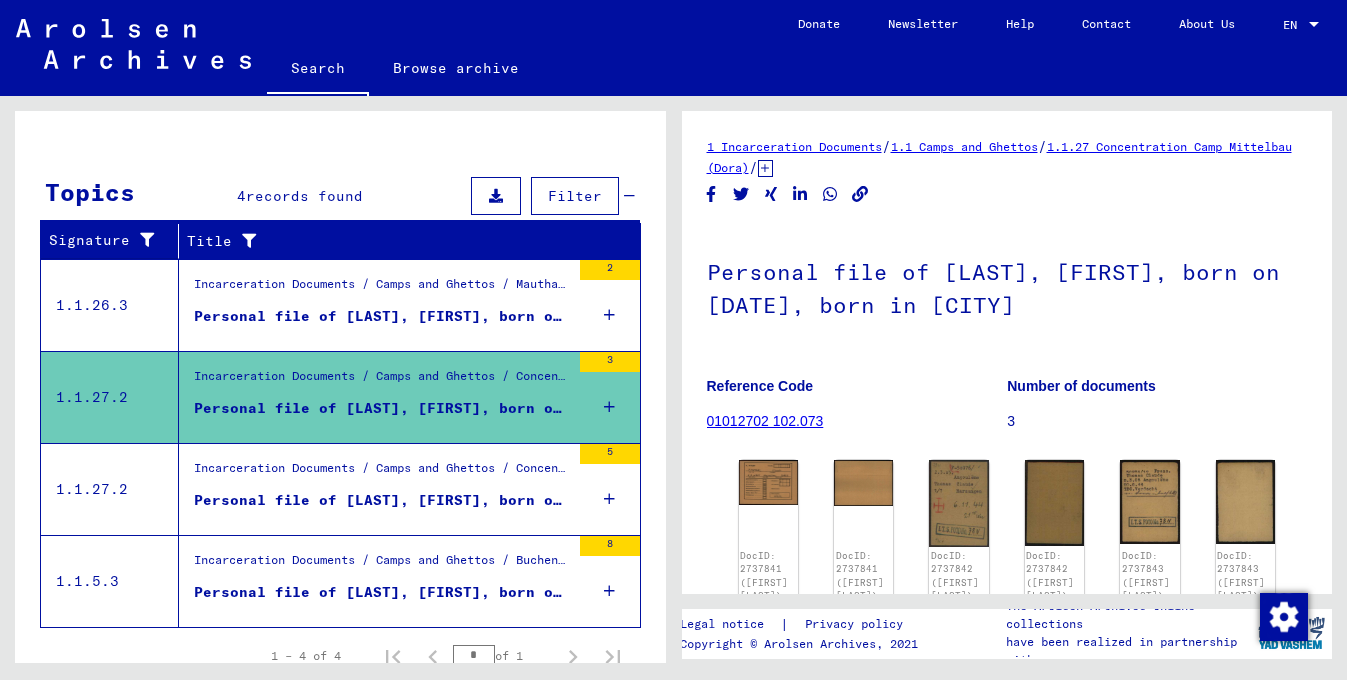 click on "Personal file of [LAST], [FIRST], born on [DATE]" at bounding box center (382, 316) 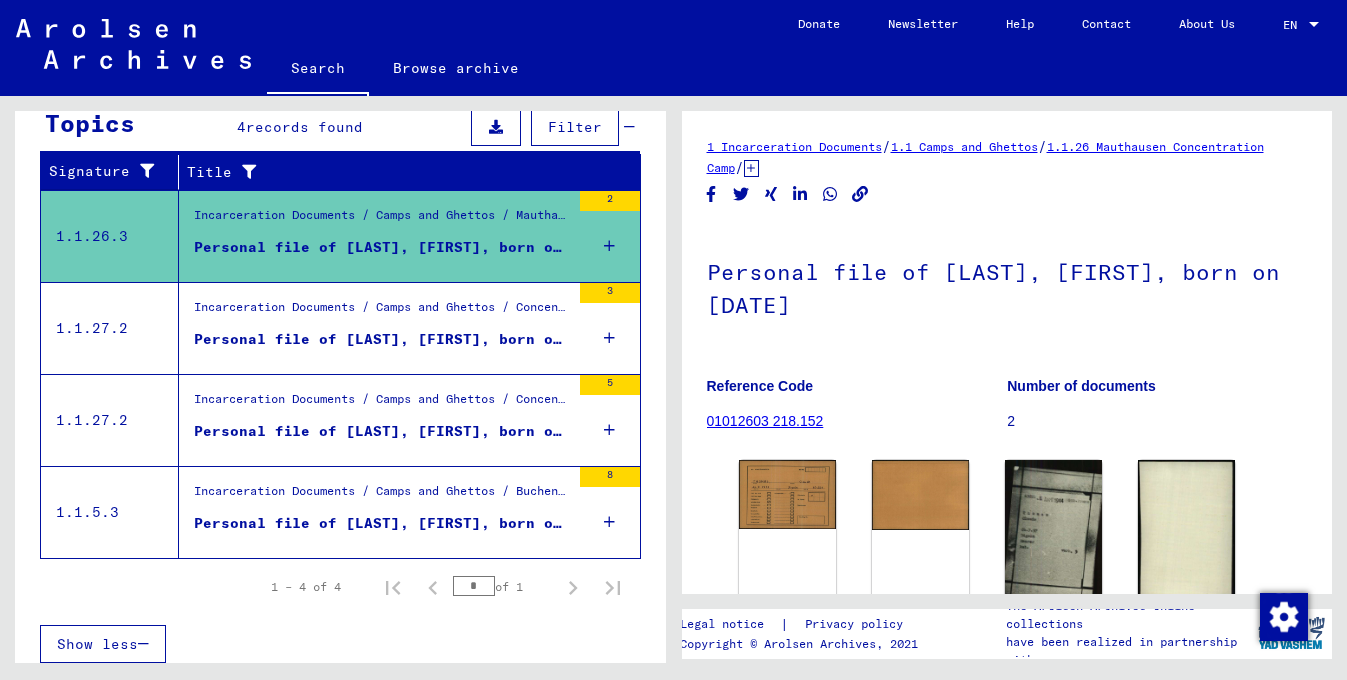 scroll, scrollTop: 312, scrollLeft: 0, axis: vertical 